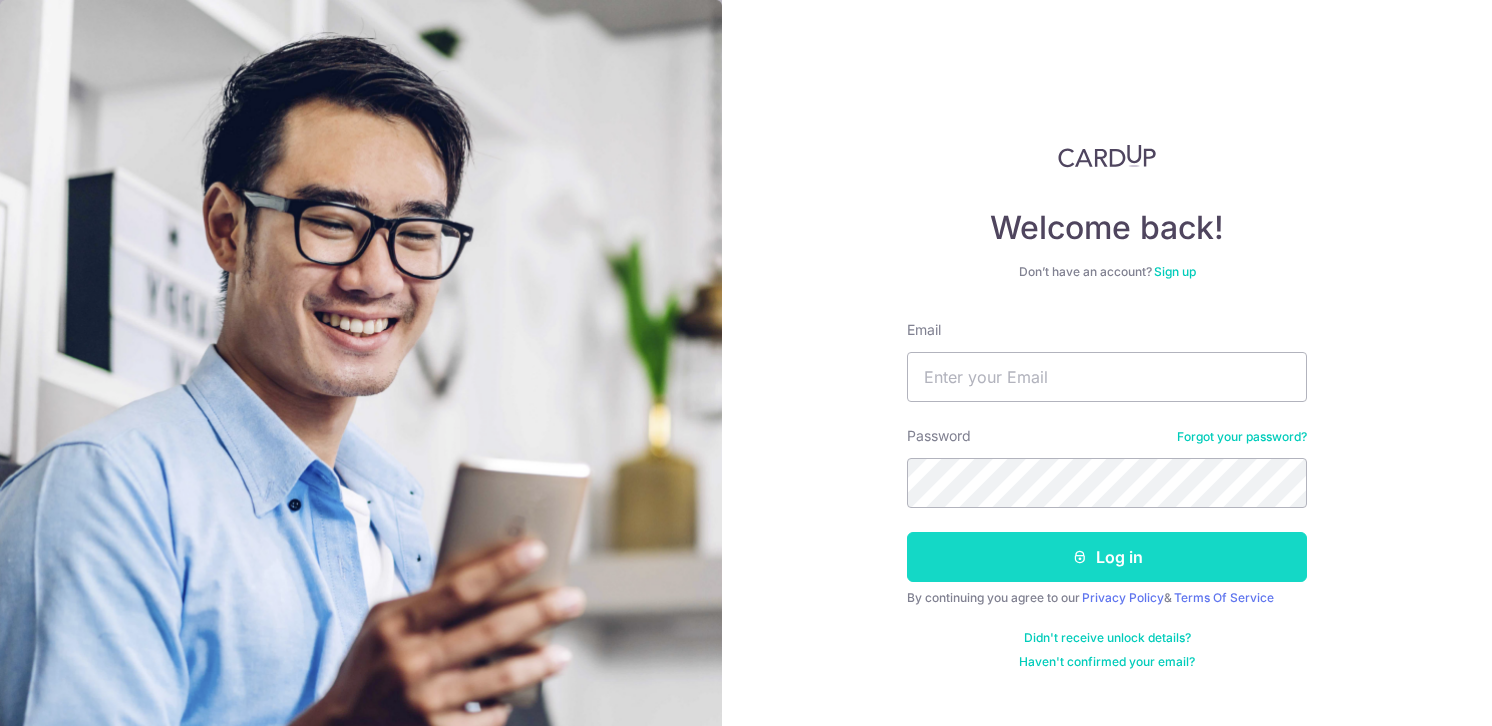 scroll, scrollTop: 0, scrollLeft: 0, axis: both 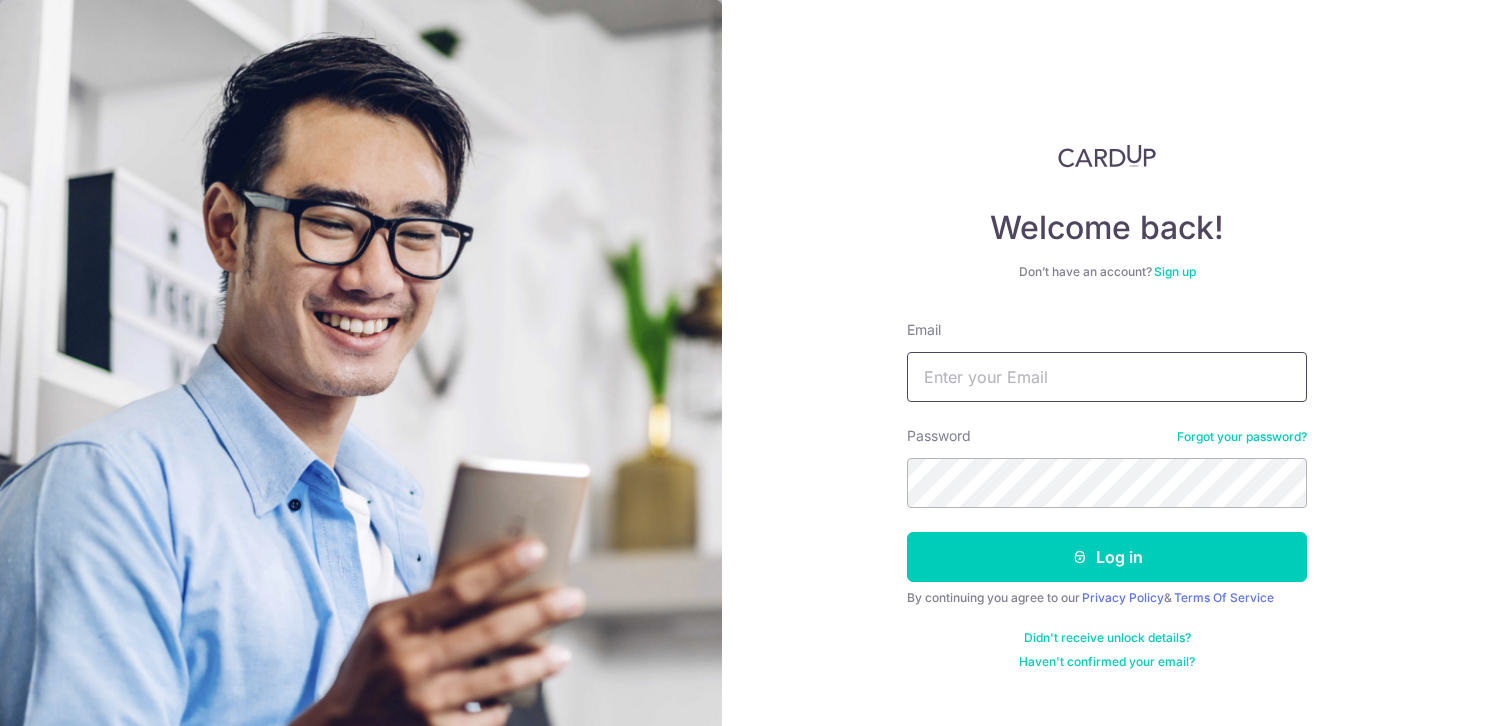 drag, startPoint x: 1081, startPoint y: 375, endPoint x: 1067, endPoint y: 368, distance: 15.652476 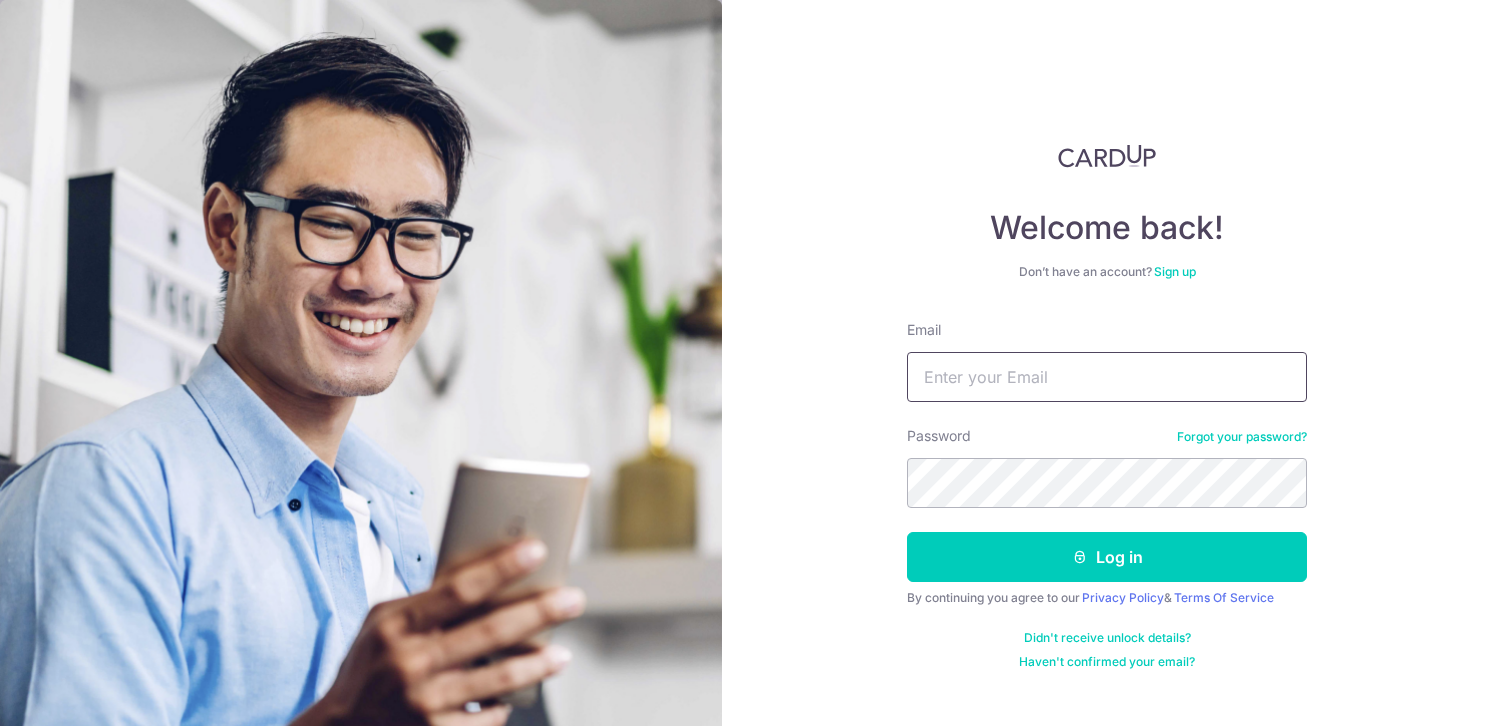 type on "hosuleng@[EMAIL]" 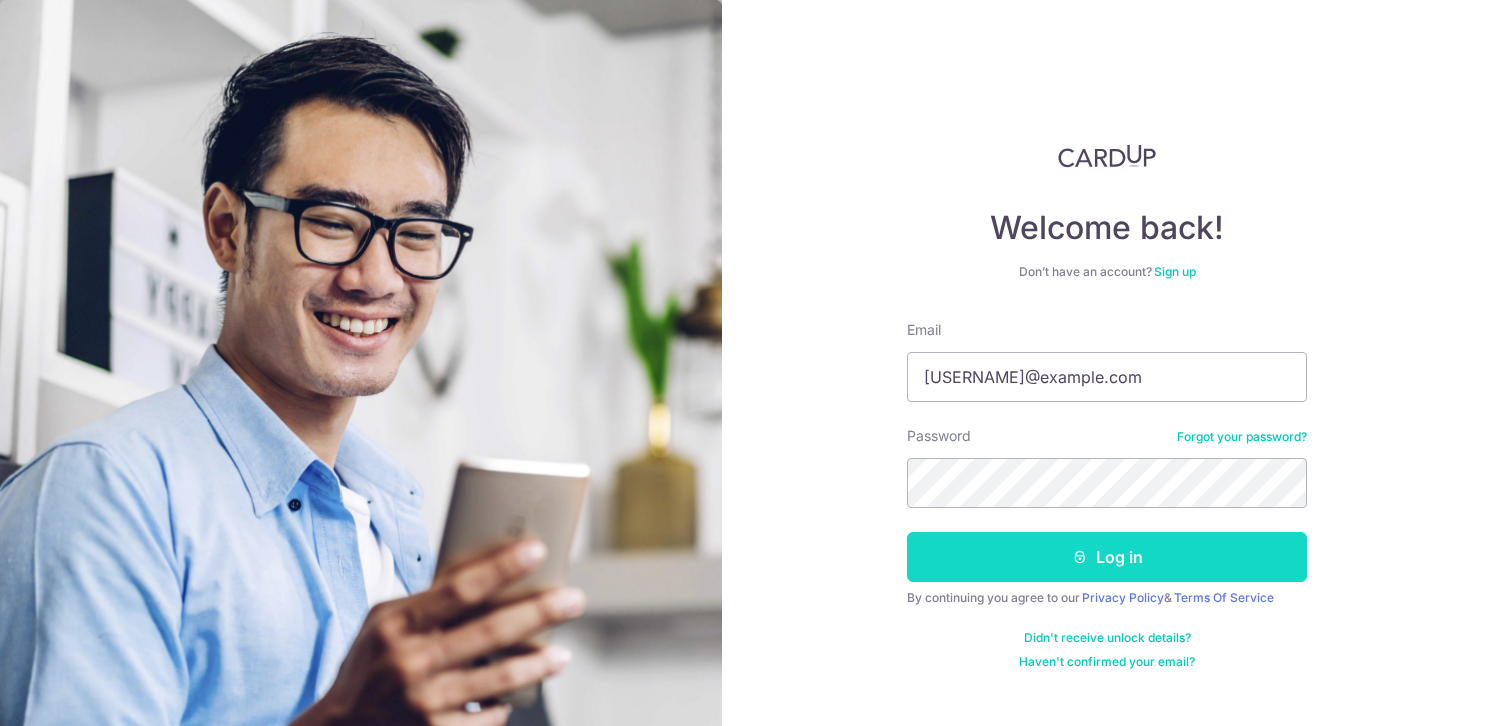 click on "Log in" at bounding box center (1107, 557) 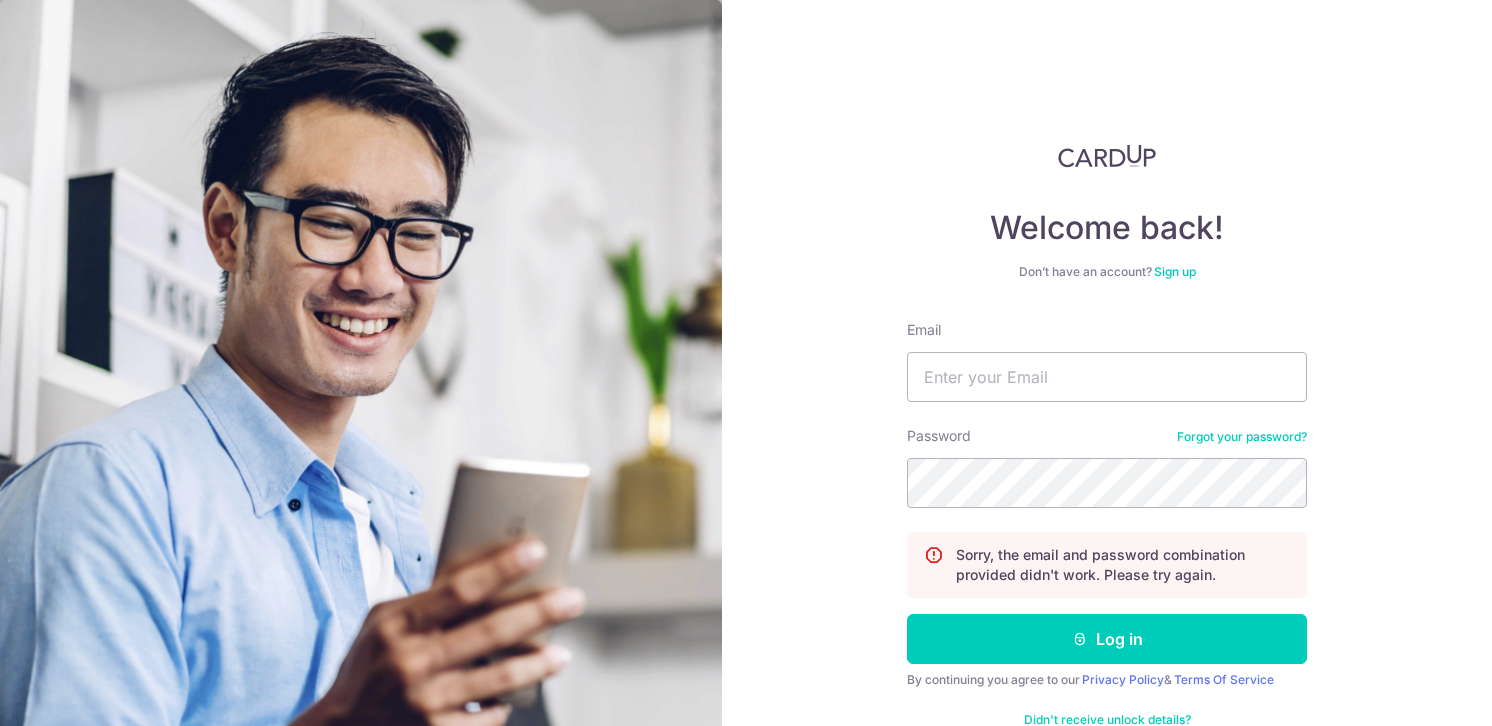 scroll, scrollTop: 0, scrollLeft: 0, axis: both 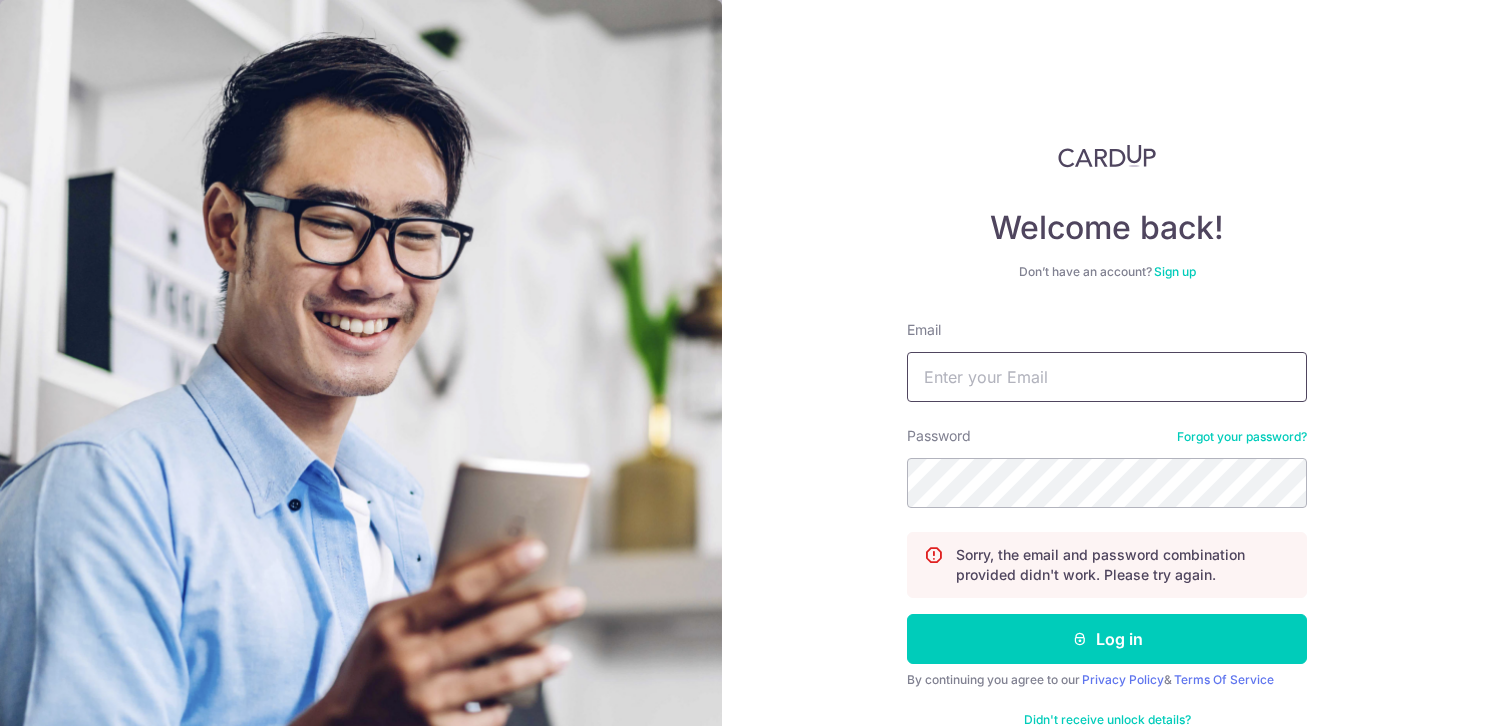 click on "Email" at bounding box center (1107, 377) 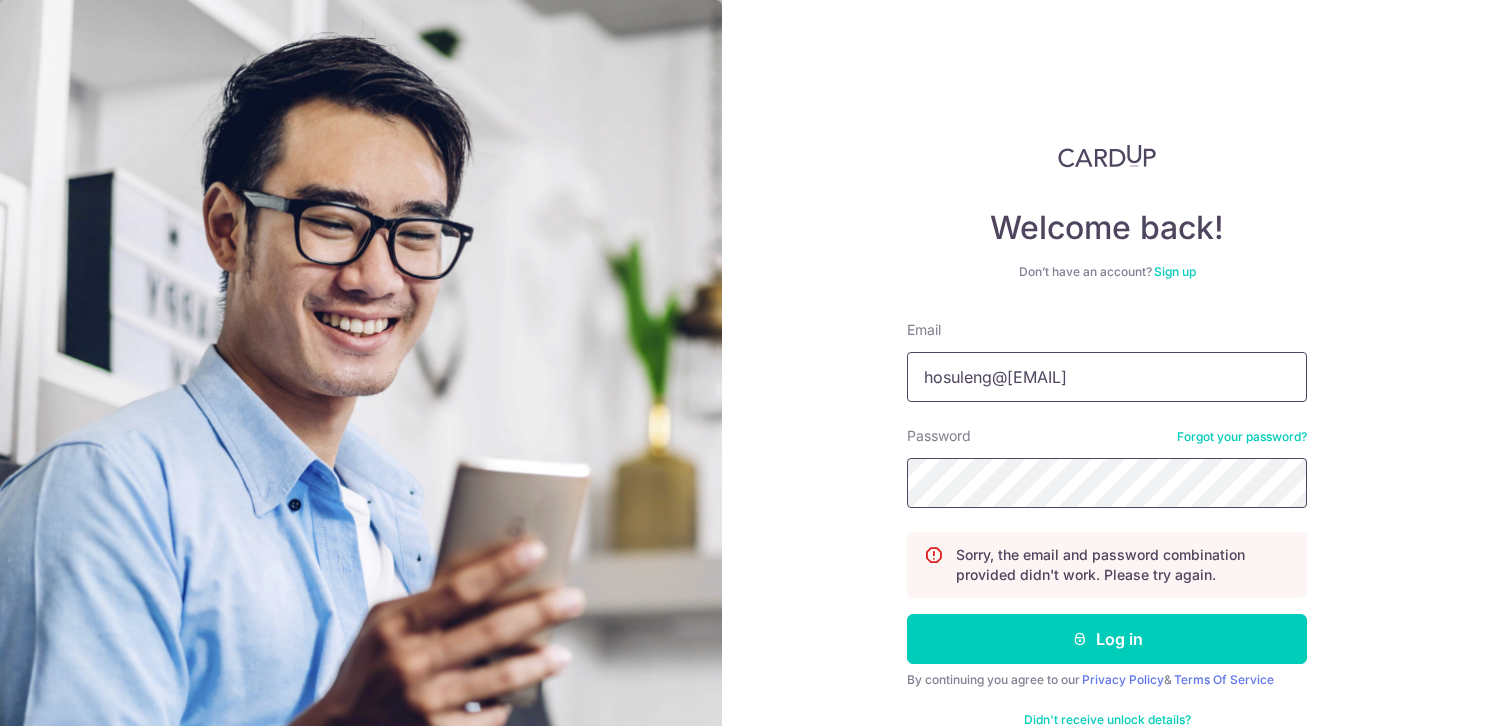 click on "Log in" at bounding box center [1107, 639] 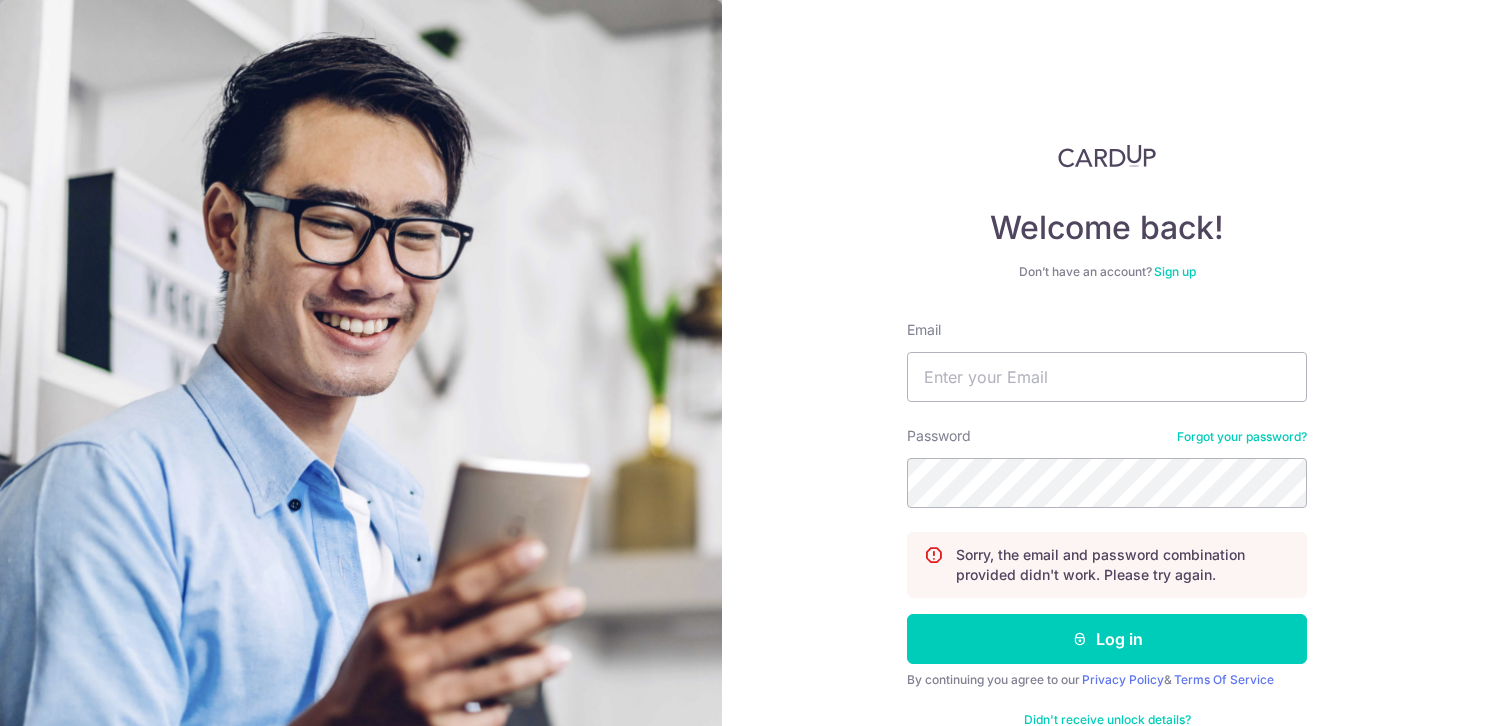 scroll, scrollTop: 0, scrollLeft: 0, axis: both 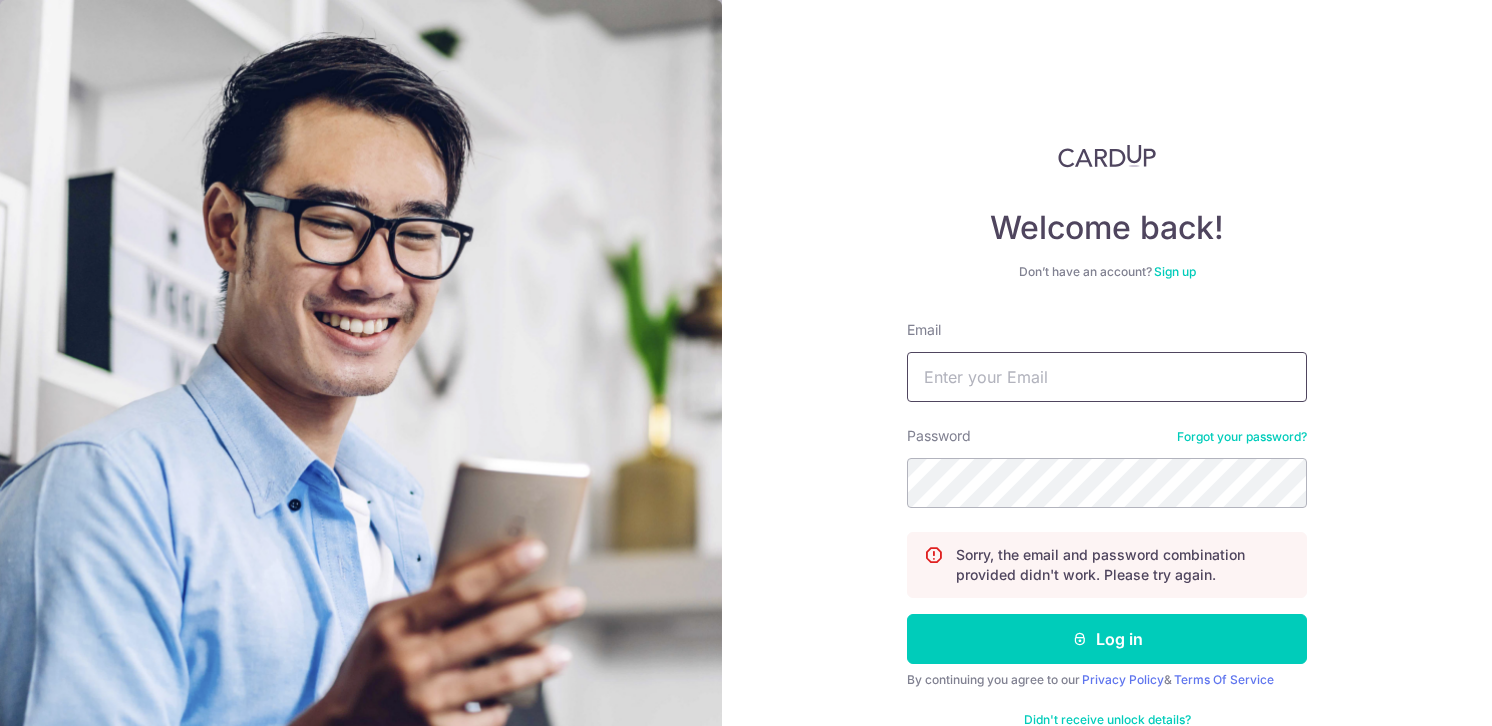 click on "Email" at bounding box center [1107, 377] 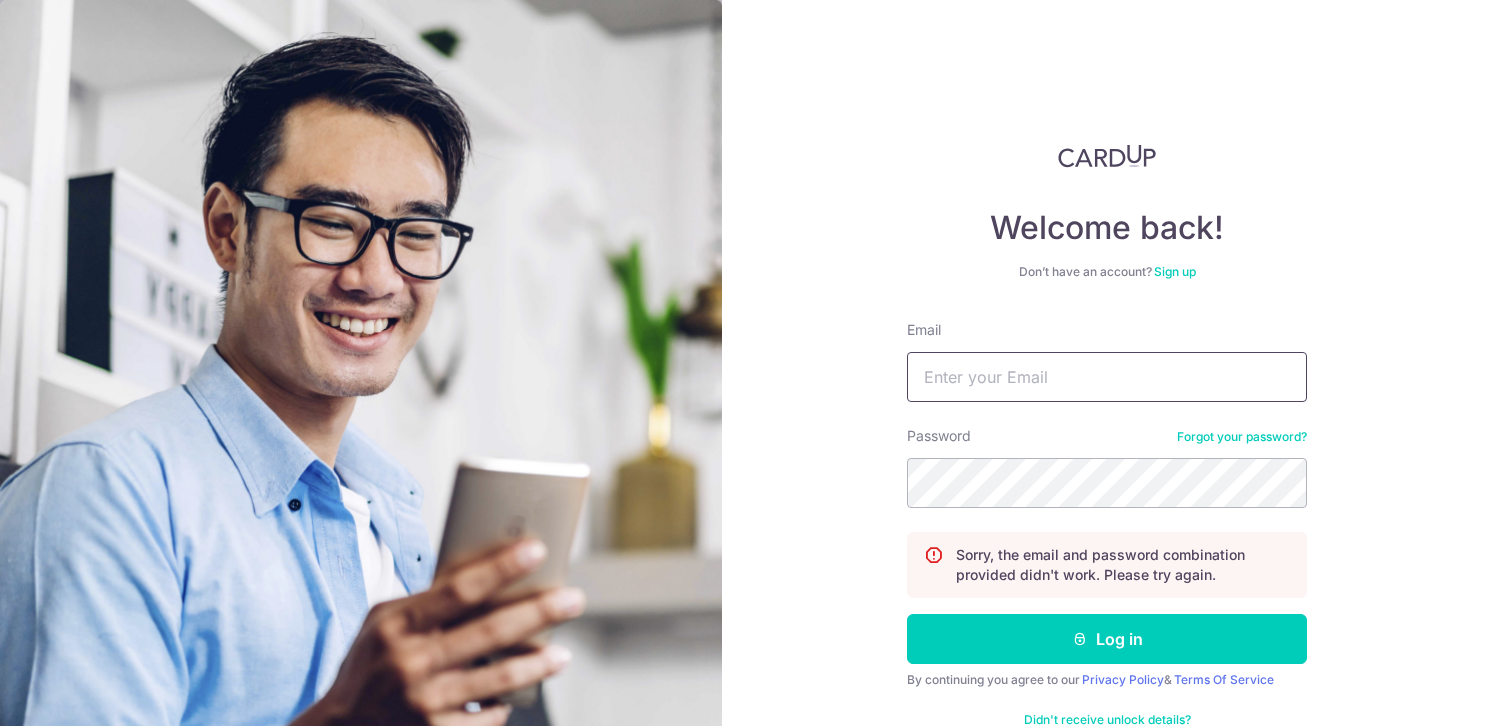 click on "Email" at bounding box center (1107, 377) 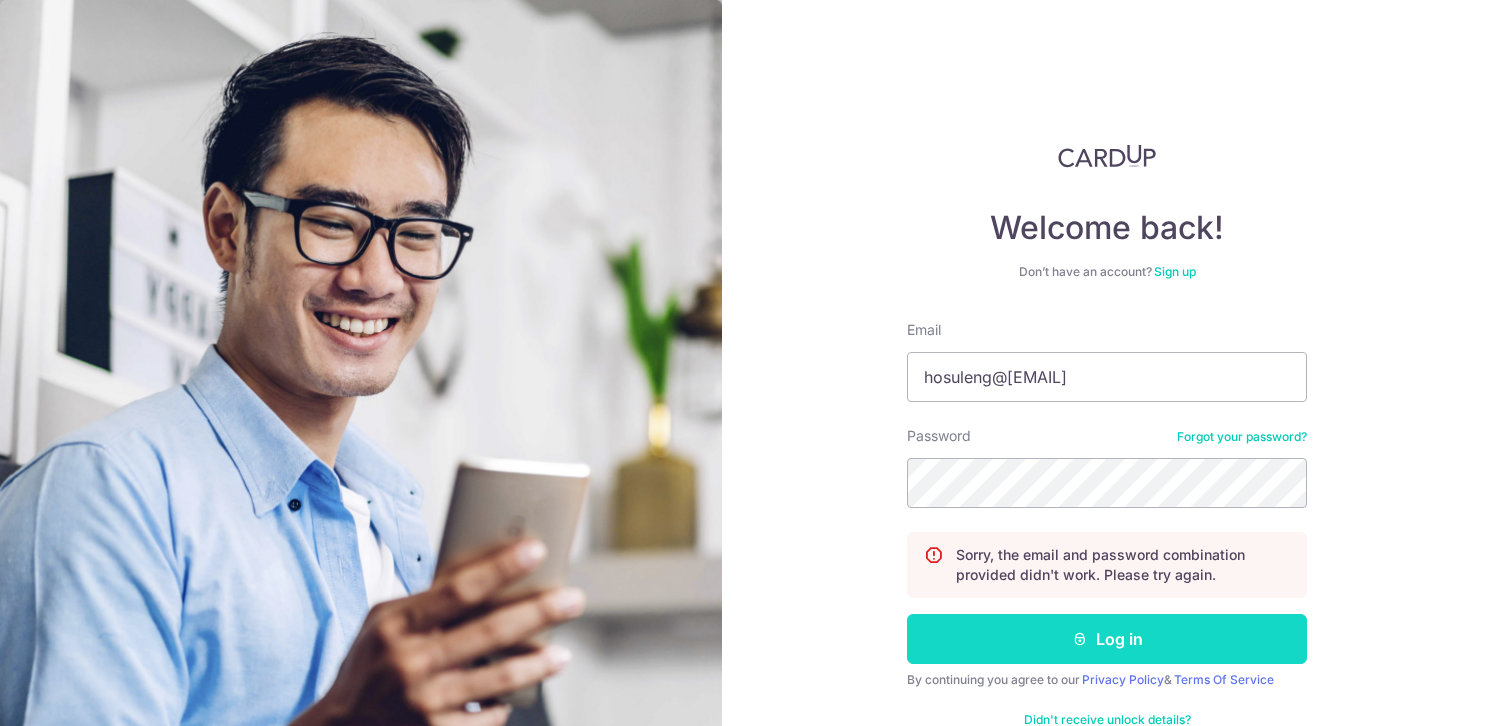click on "Log in" at bounding box center (1107, 639) 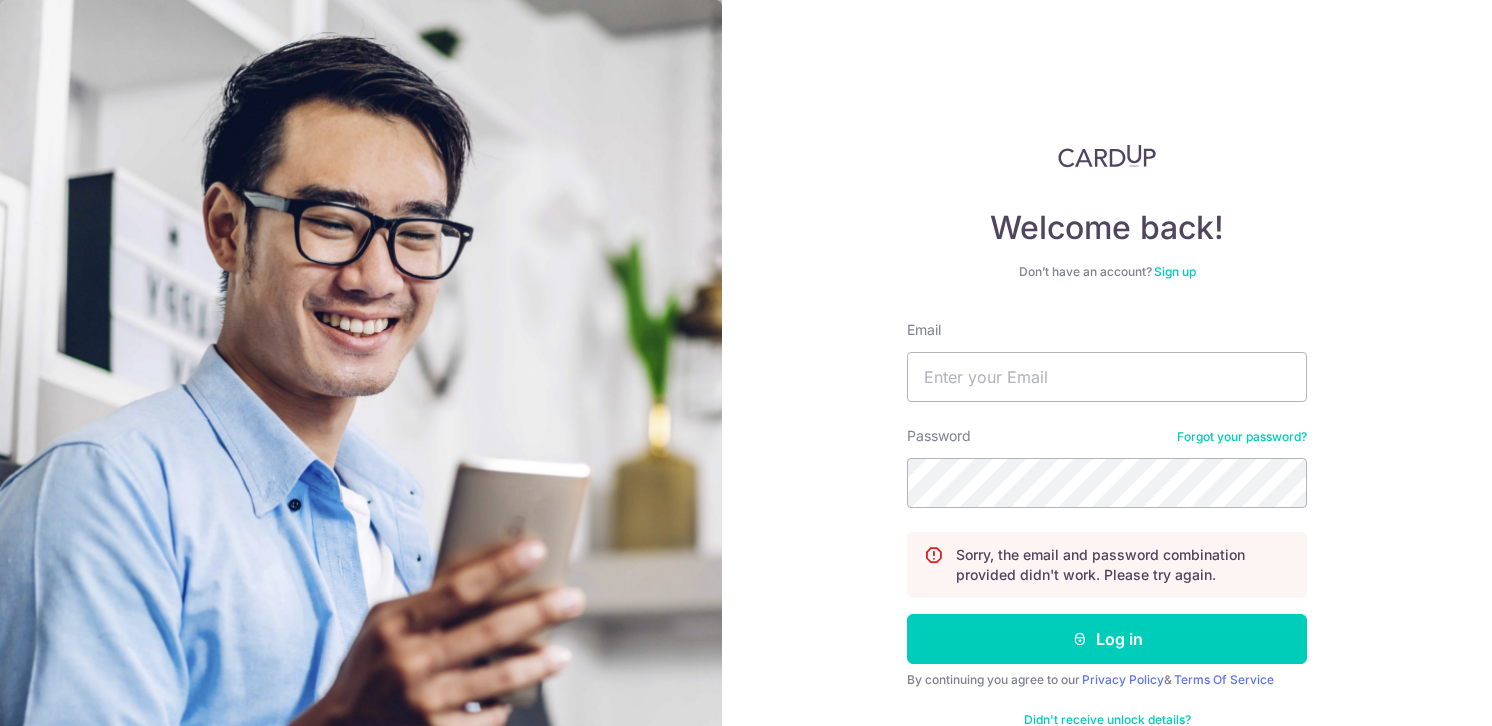 scroll, scrollTop: 0, scrollLeft: 0, axis: both 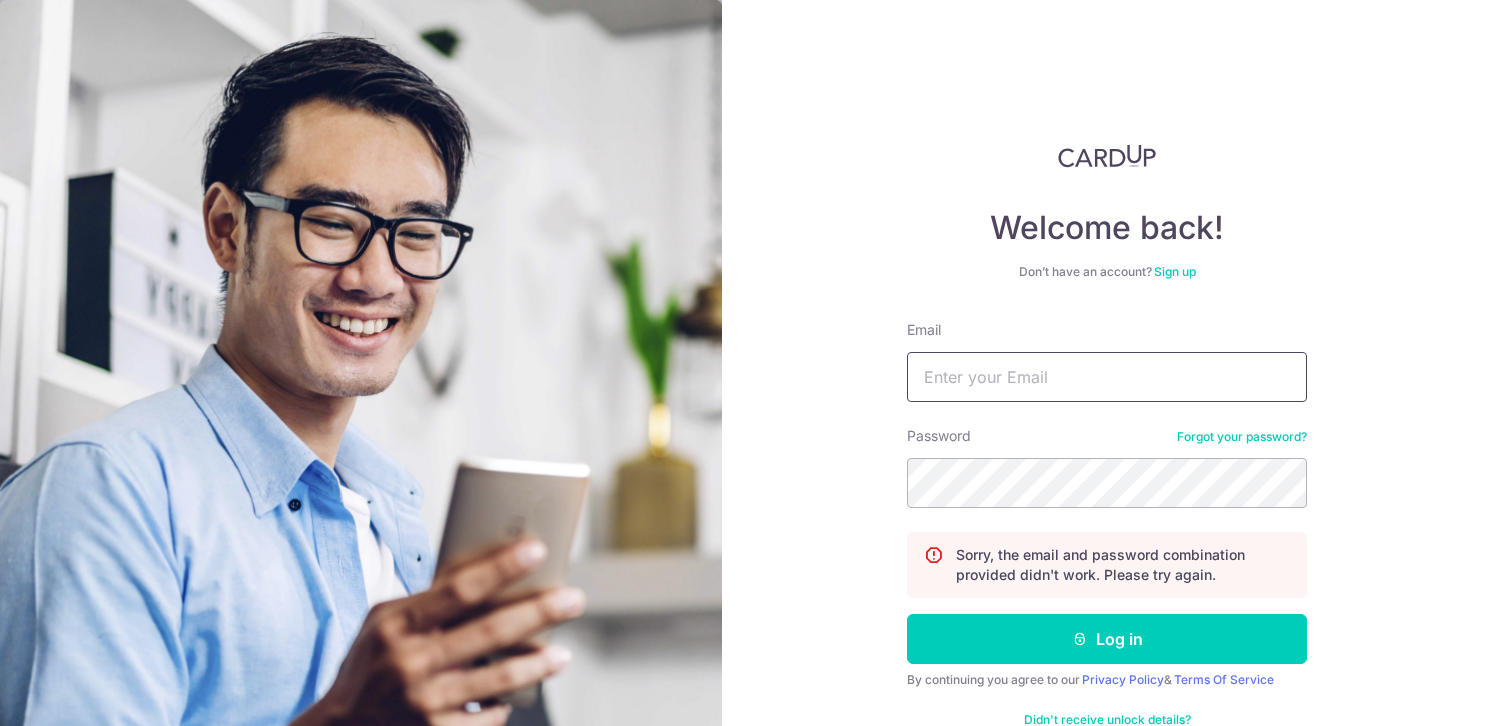 click on "Email" at bounding box center (1107, 377) 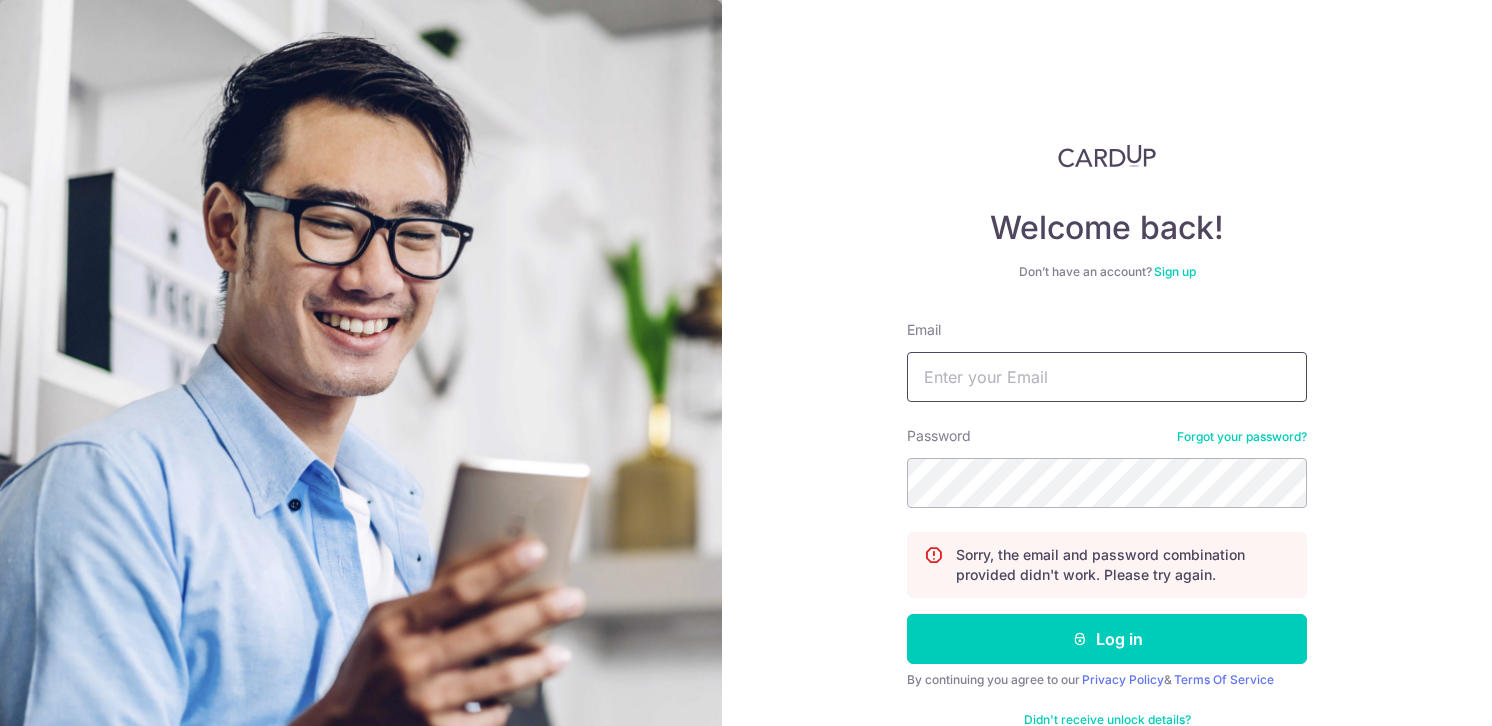 type on "hosuleng@gmail.com" 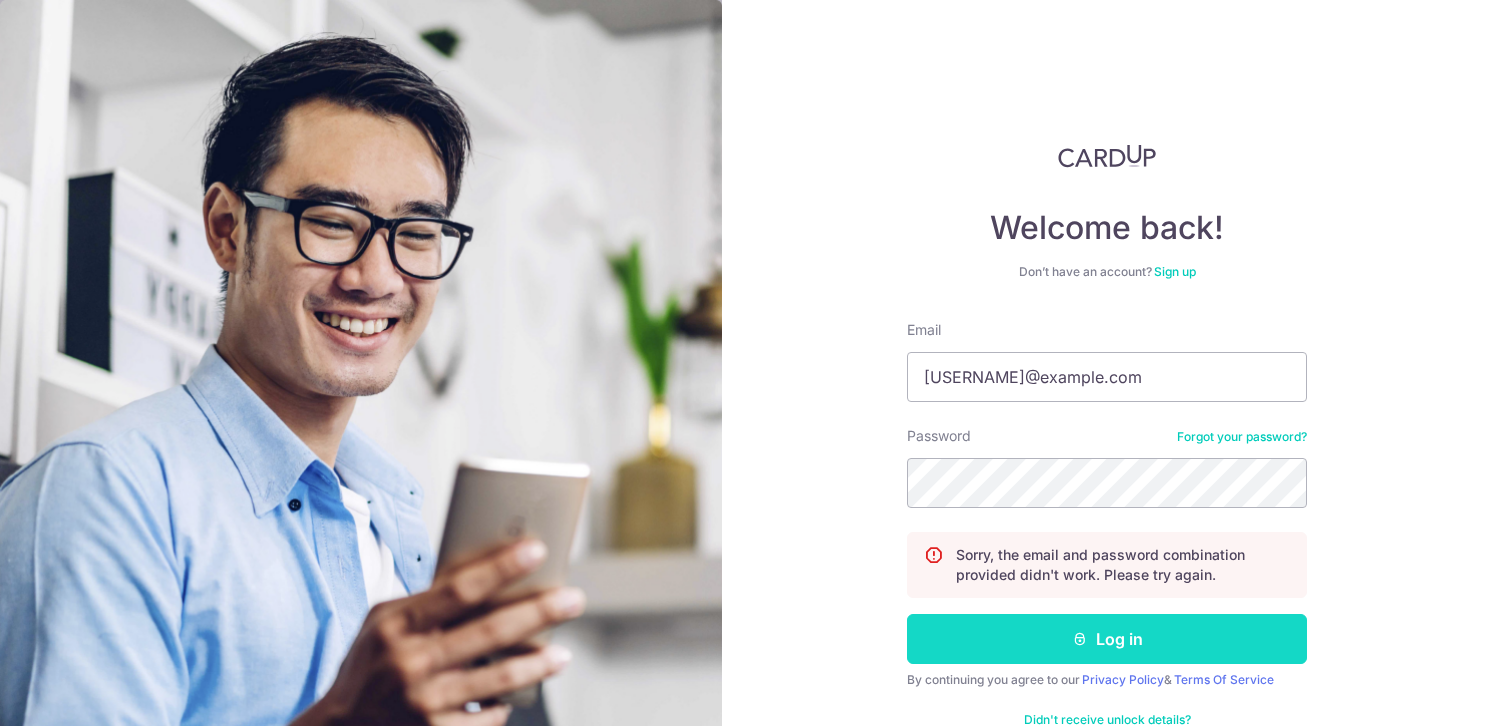click on "Log in" at bounding box center [1107, 639] 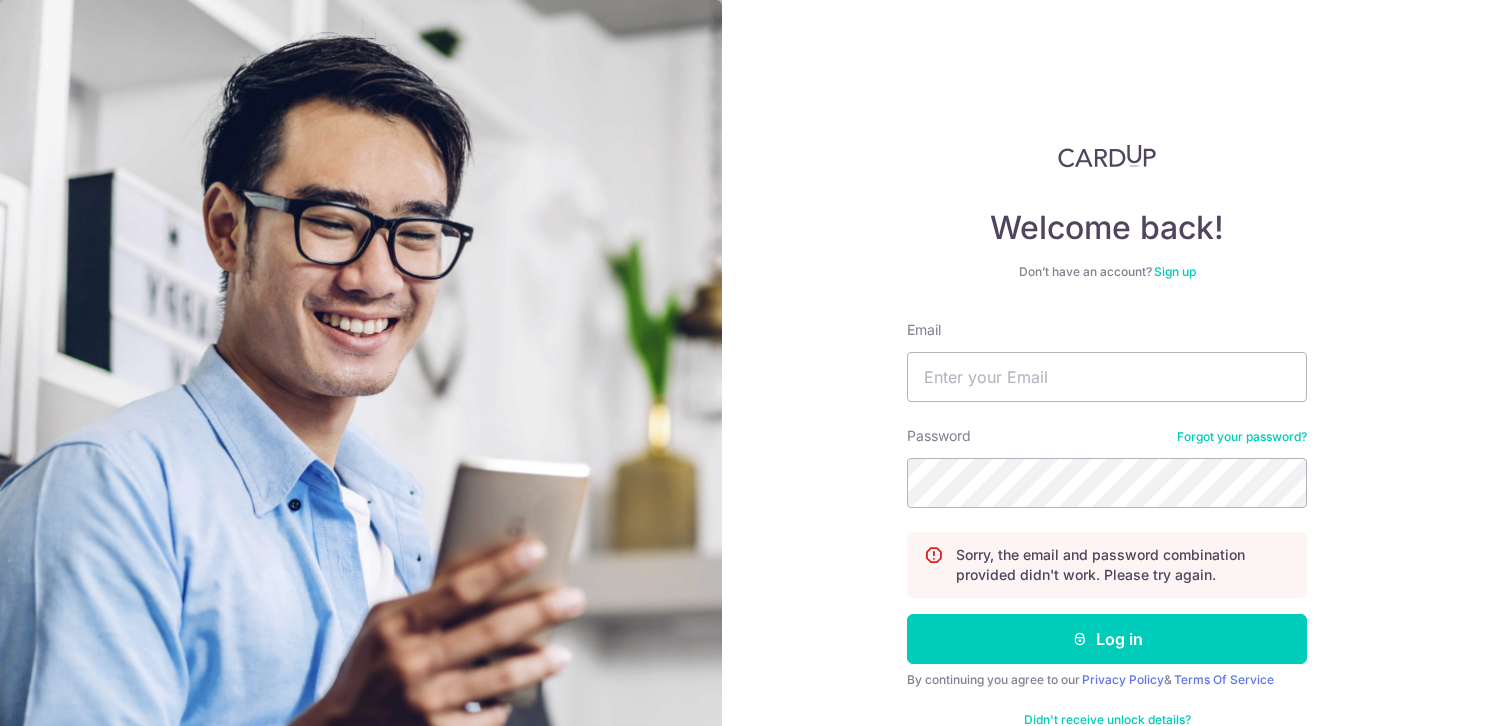 scroll, scrollTop: 0, scrollLeft: 0, axis: both 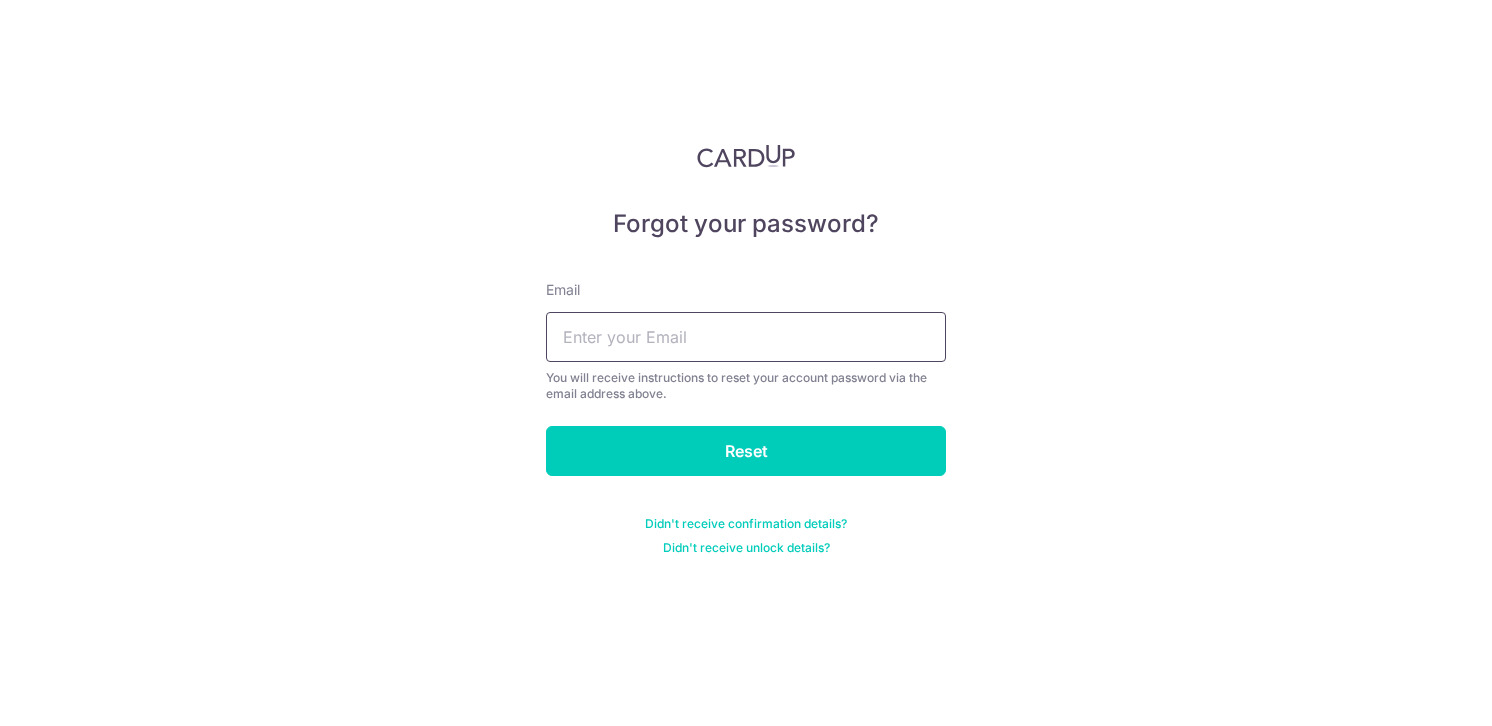click at bounding box center [746, 337] 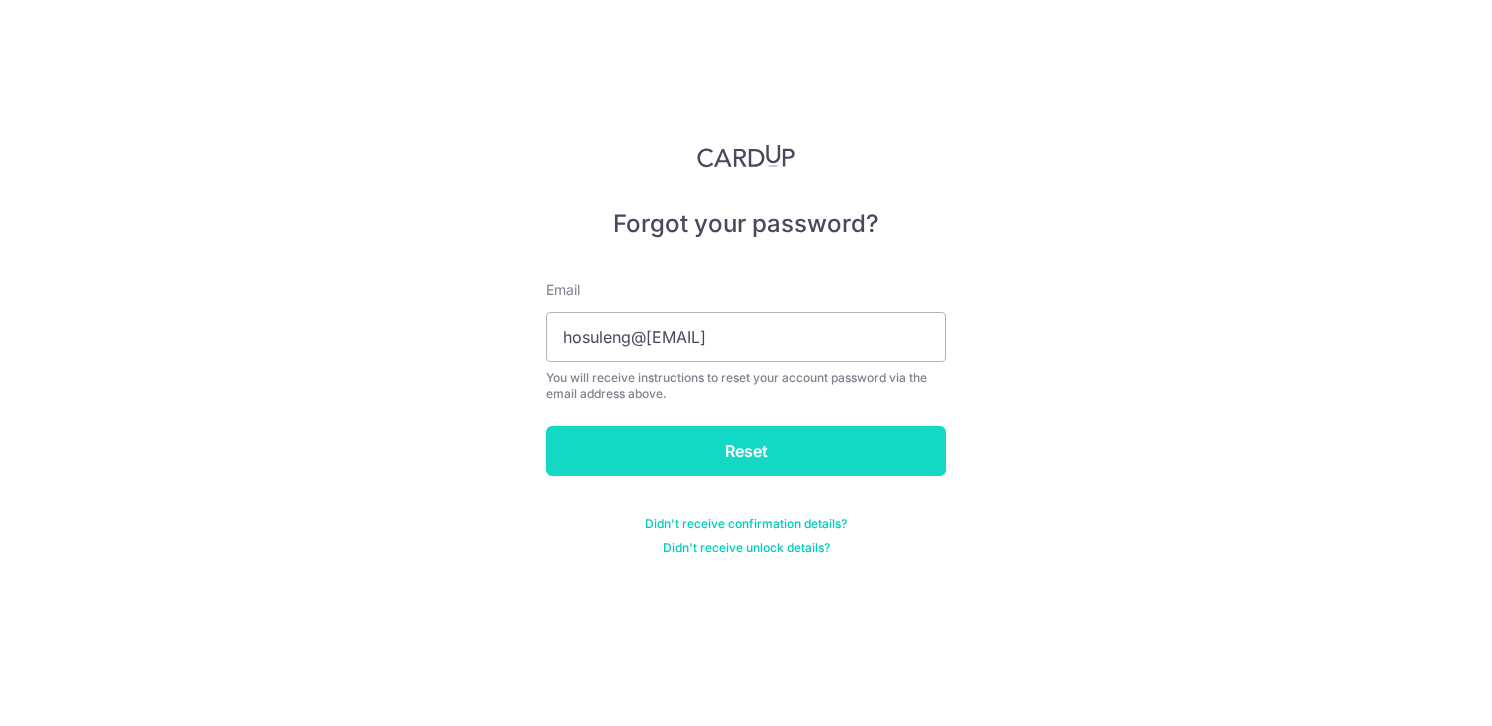 click on "Reset" at bounding box center (746, 451) 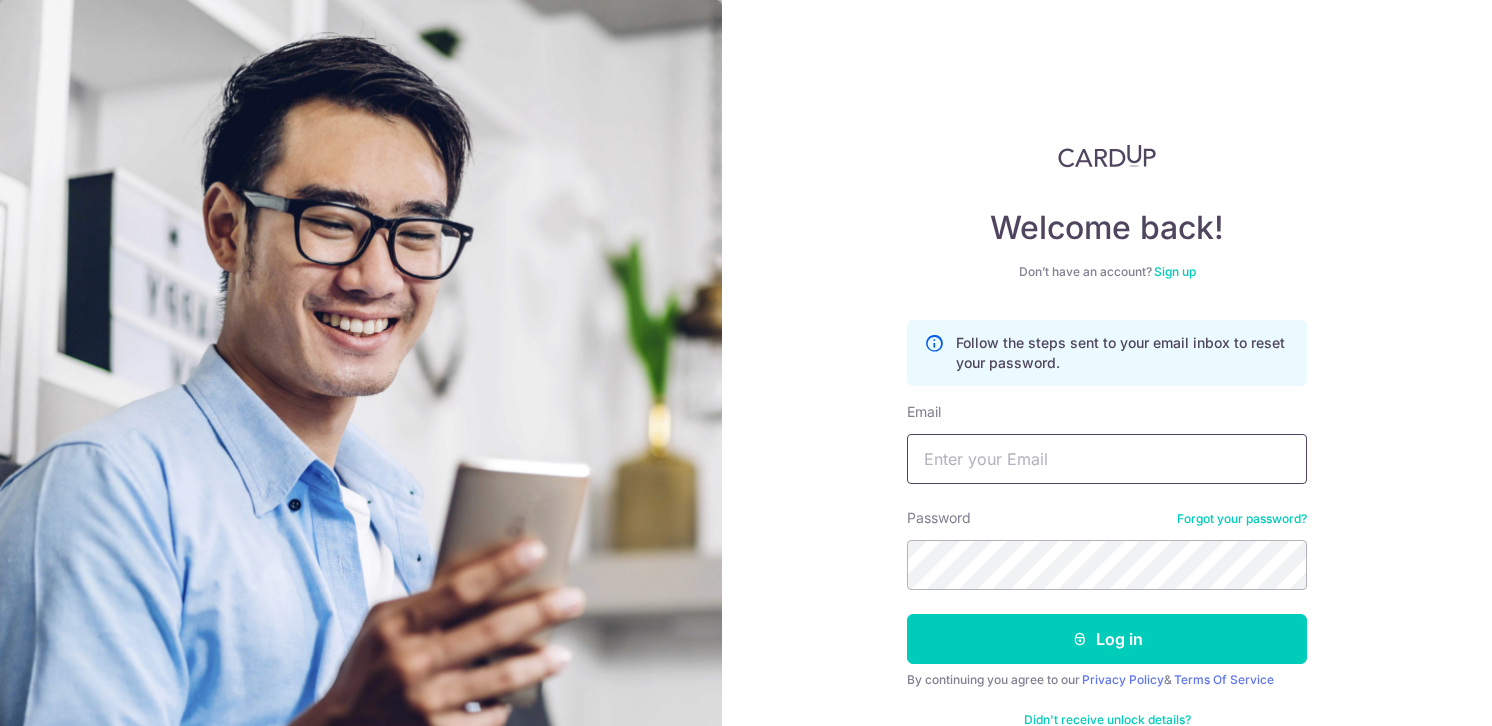 scroll, scrollTop: 0, scrollLeft: 0, axis: both 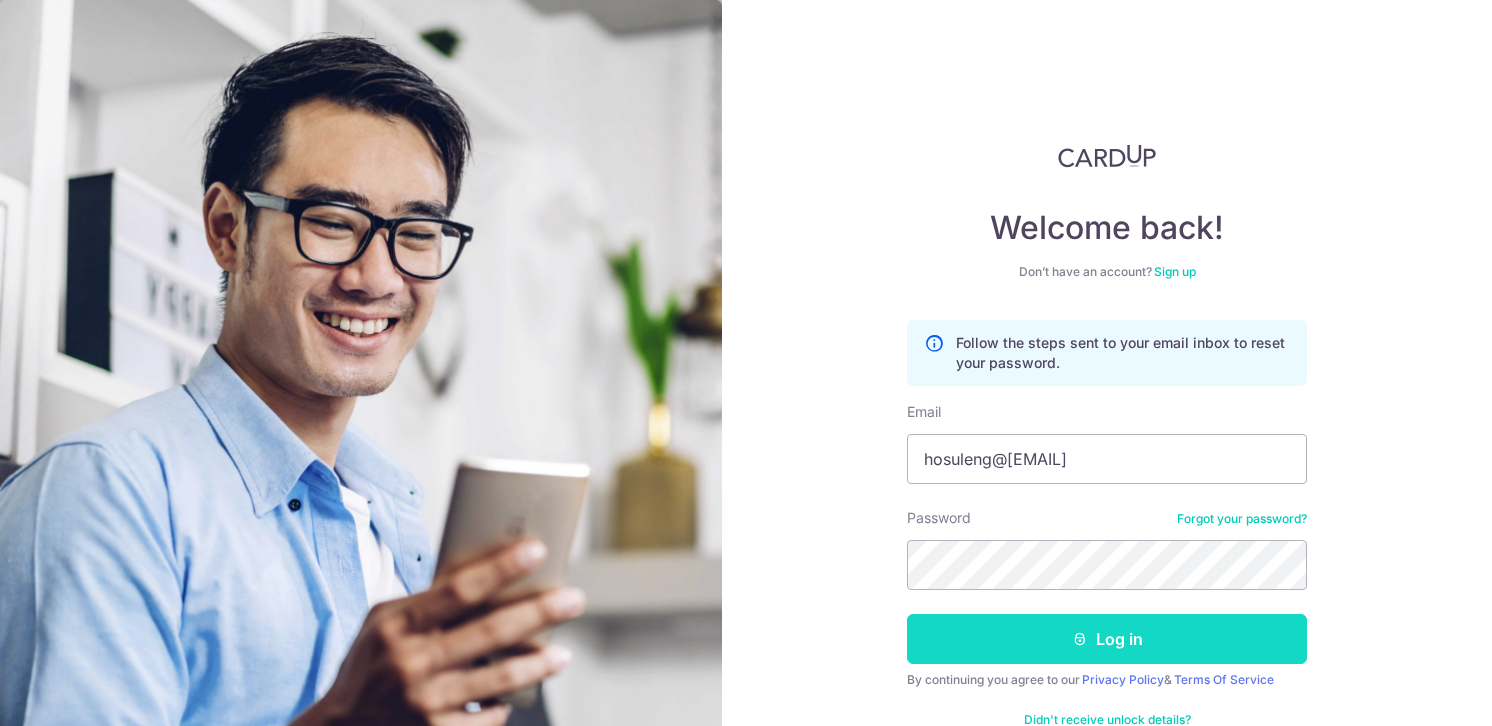 click on "Log in" at bounding box center (1107, 639) 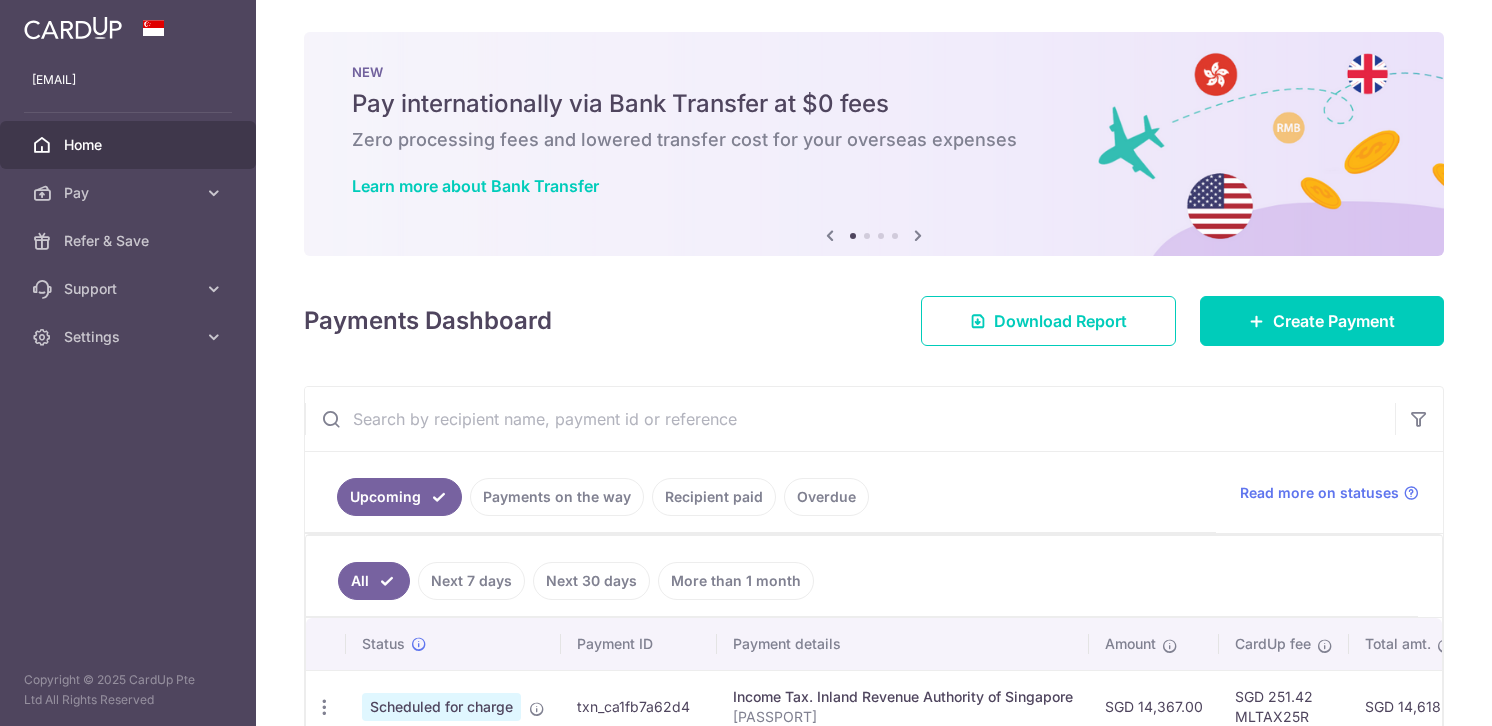 scroll, scrollTop: 0, scrollLeft: 0, axis: both 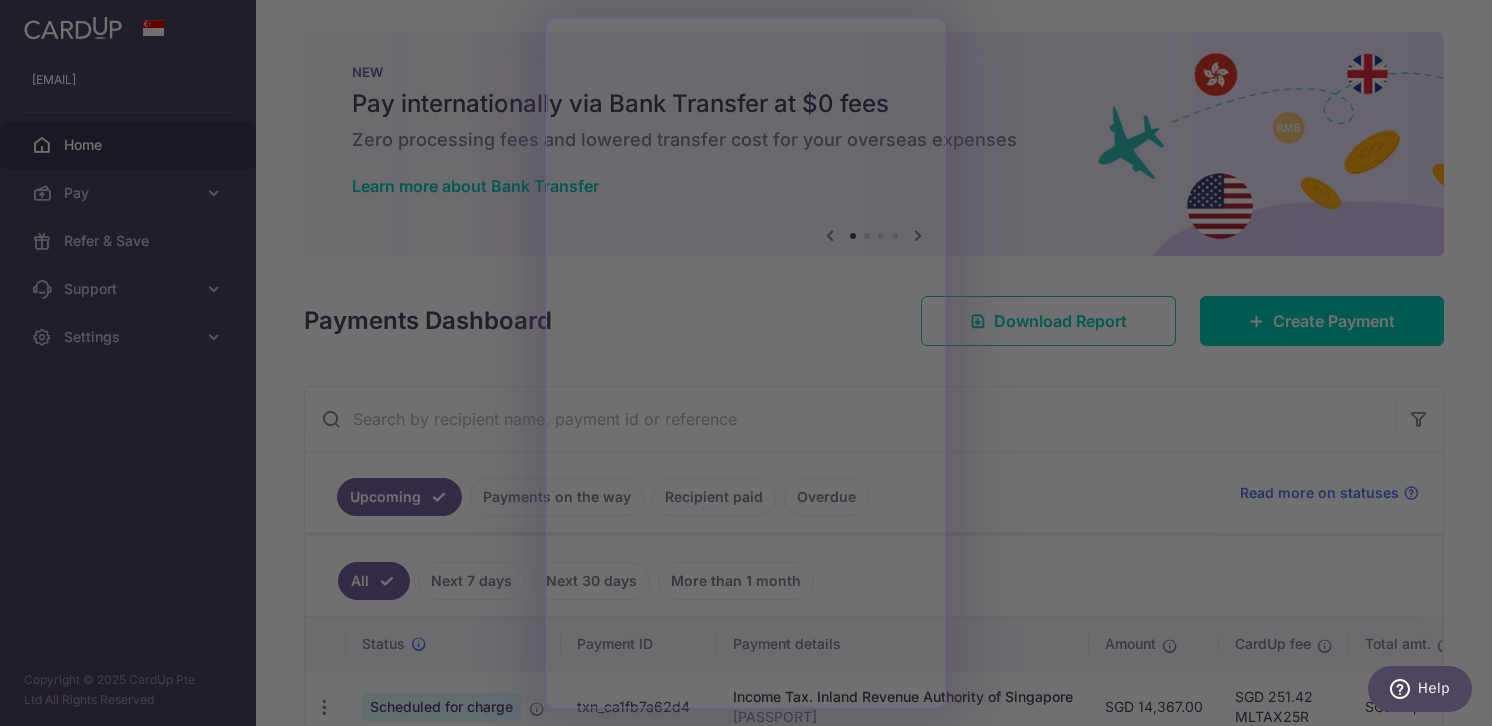 click at bounding box center (753, 366) 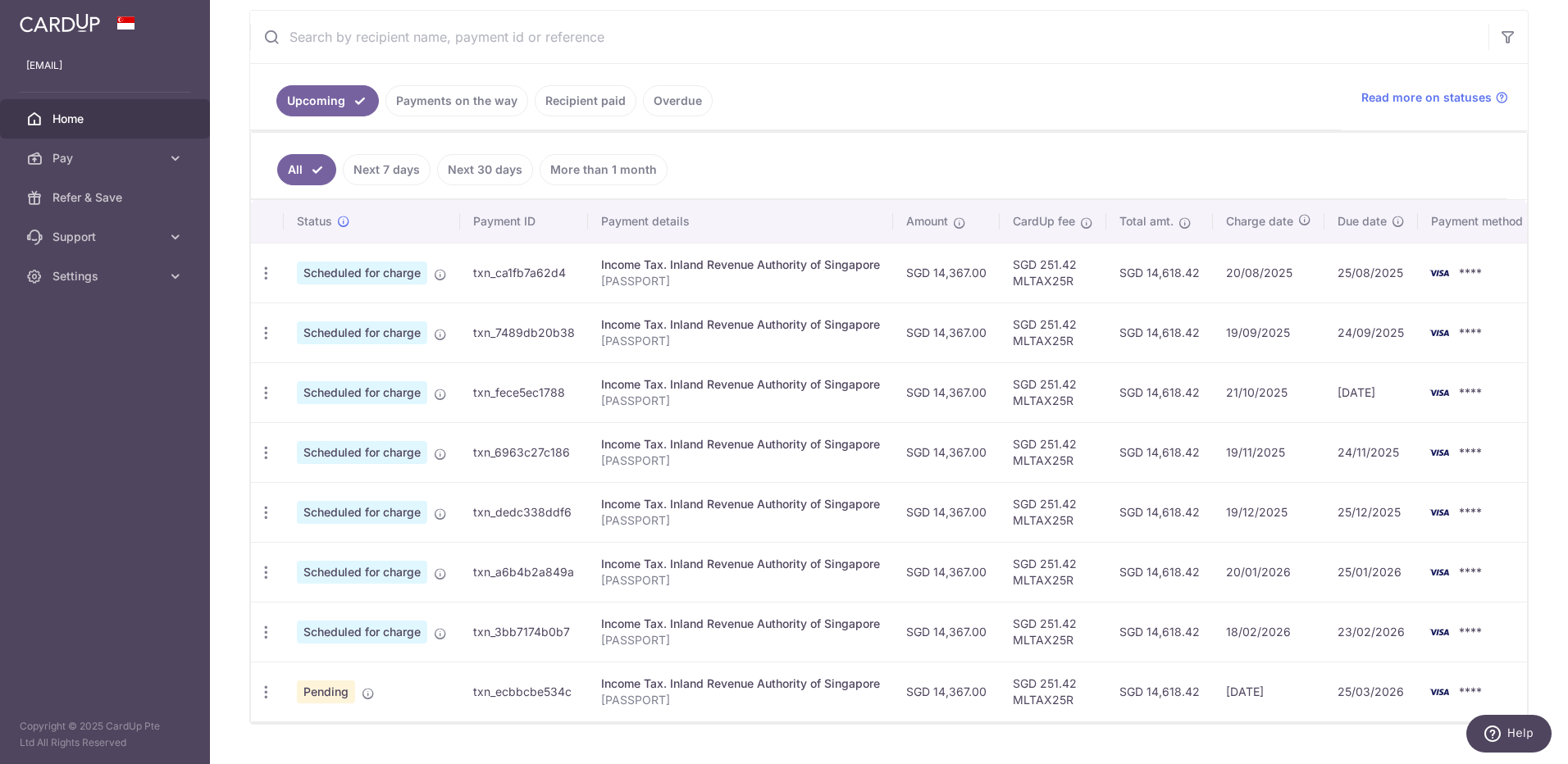 scroll, scrollTop: 271, scrollLeft: 0, axis: vertical 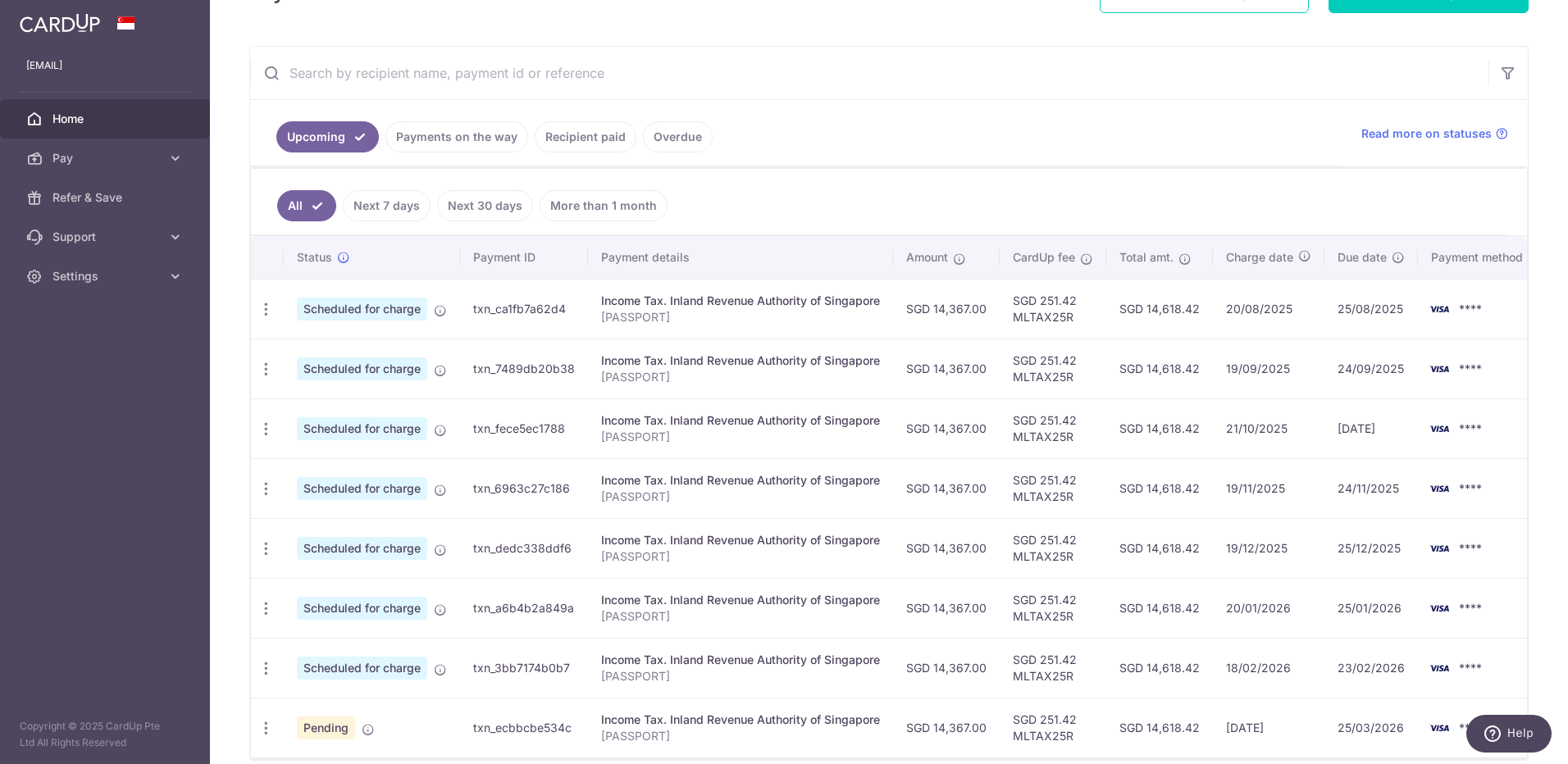 click on "Payments on the way" at bounding box center [457, 137] 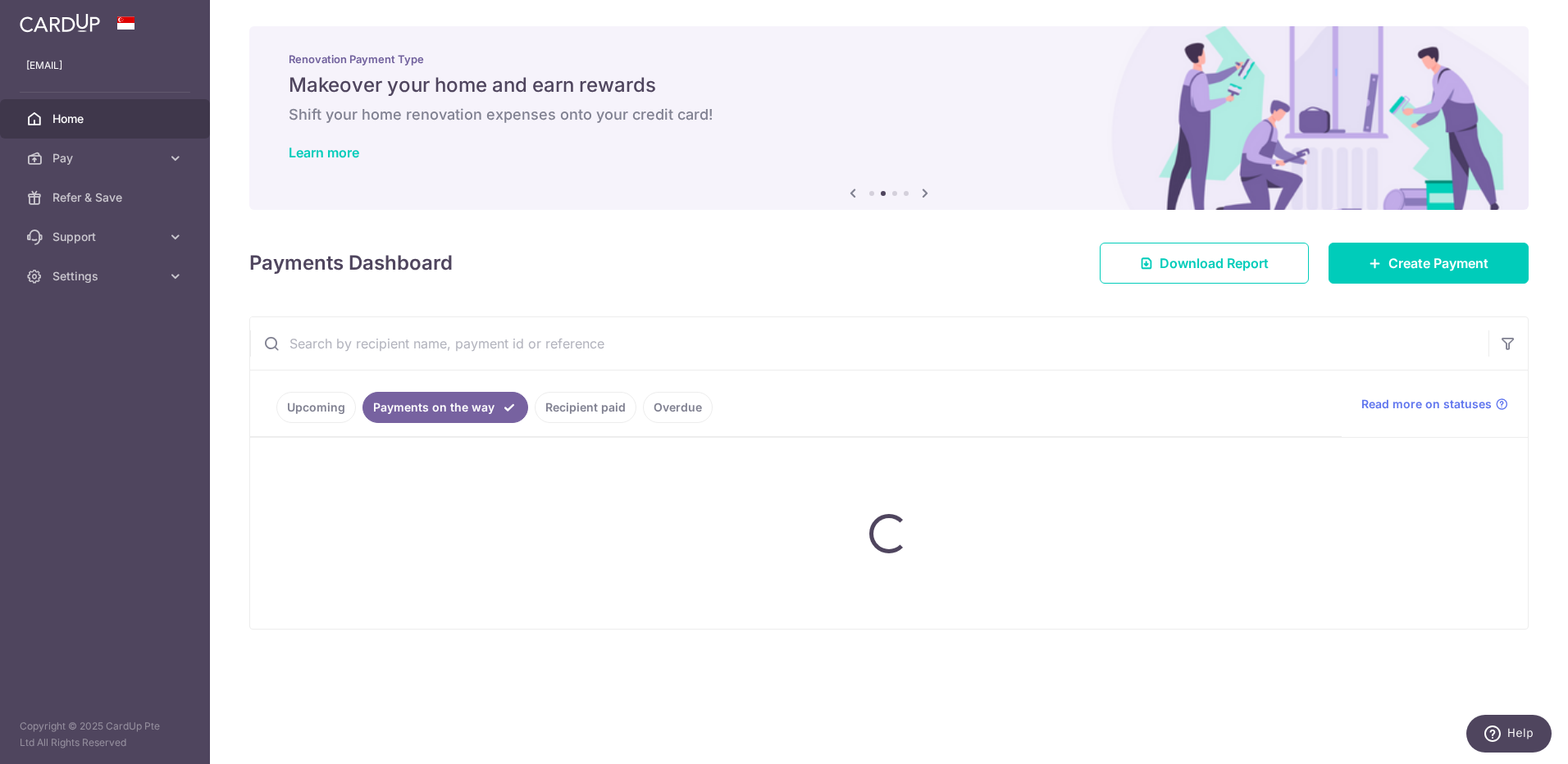 scroll, scrollTop: 0, scrollLeft: 0, axis: both 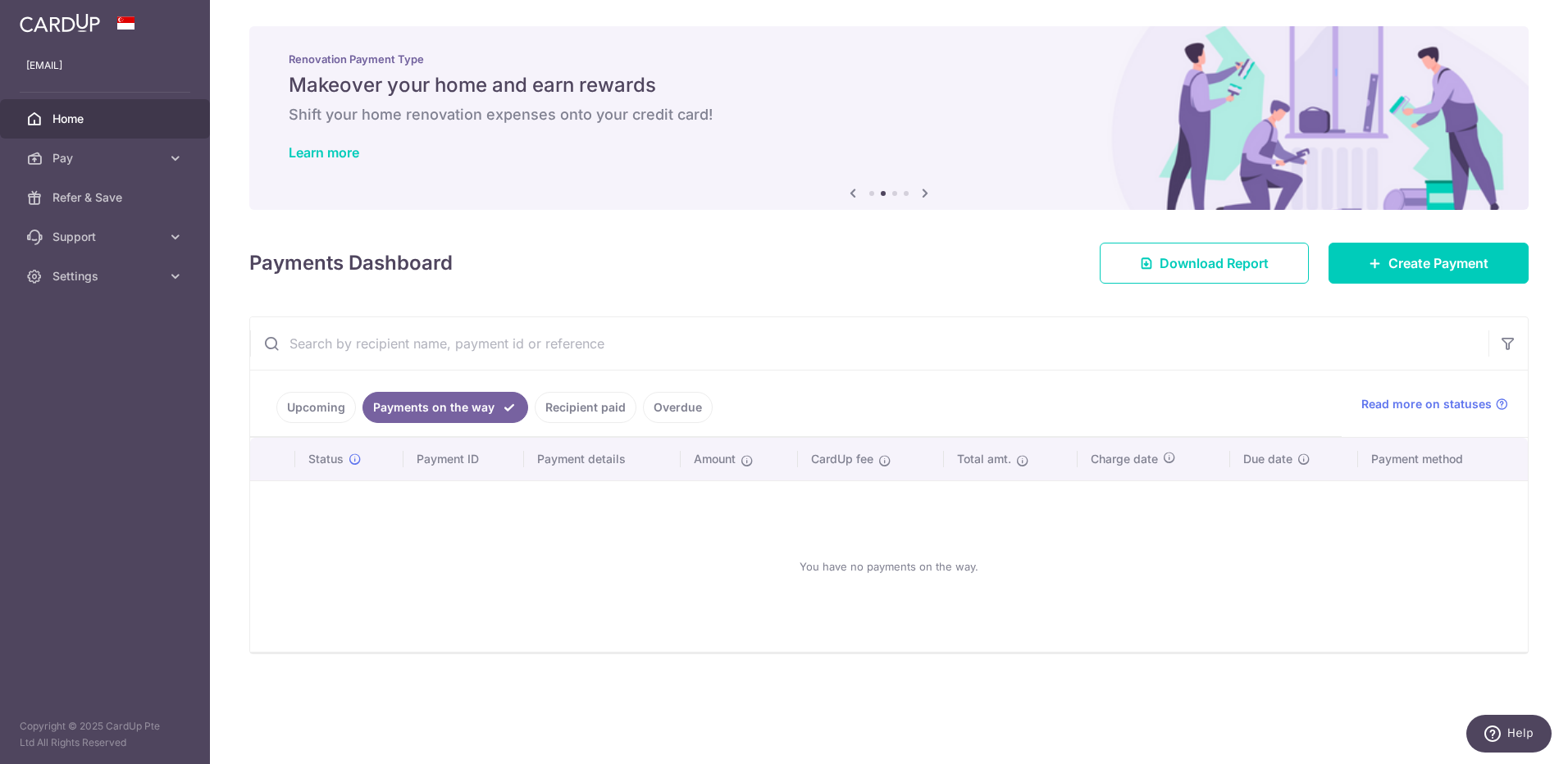 click on "Recipient paid" at bounding box center (586, 407) 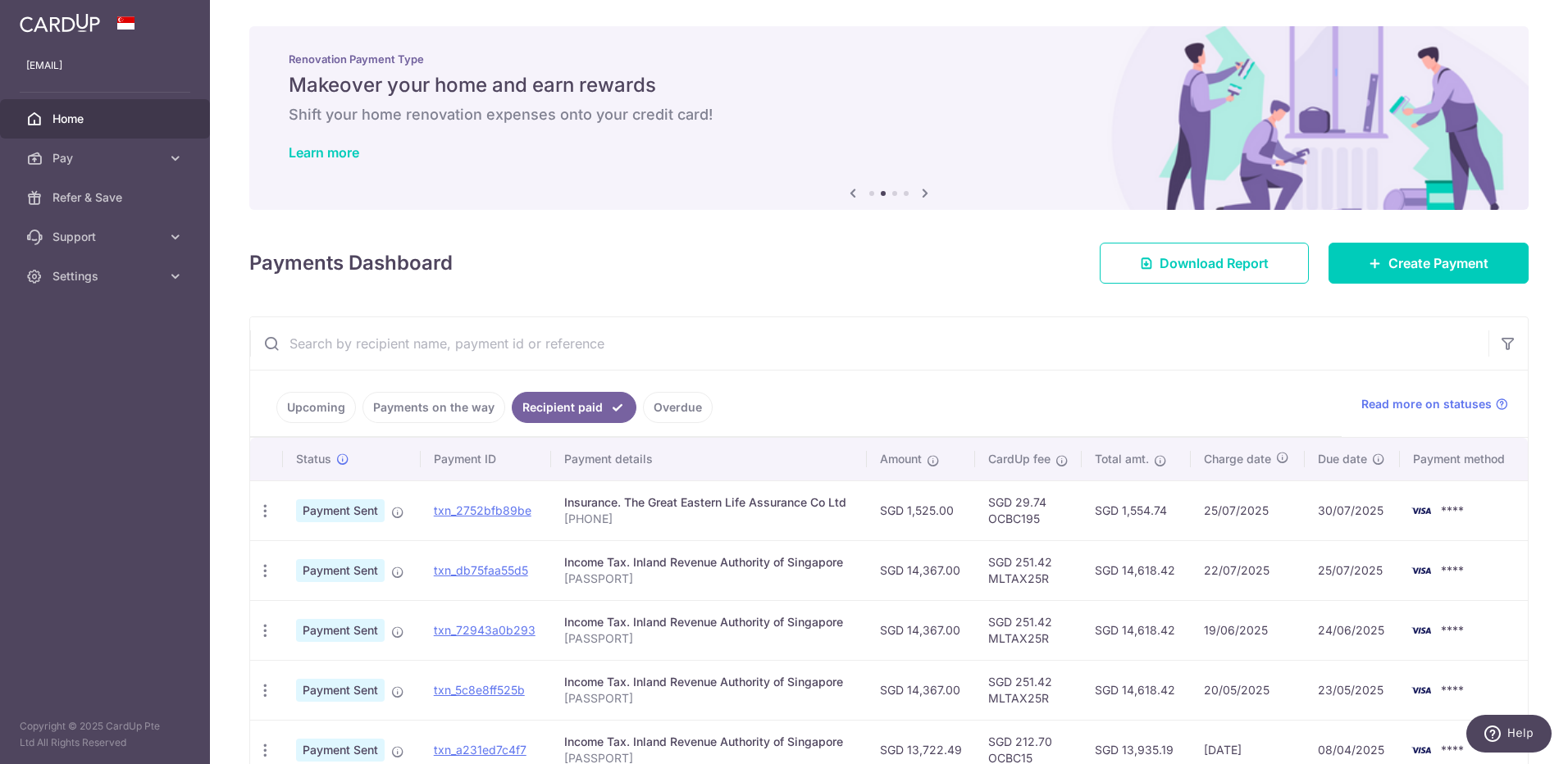 click on "Home" at bounding box center [107, 119] 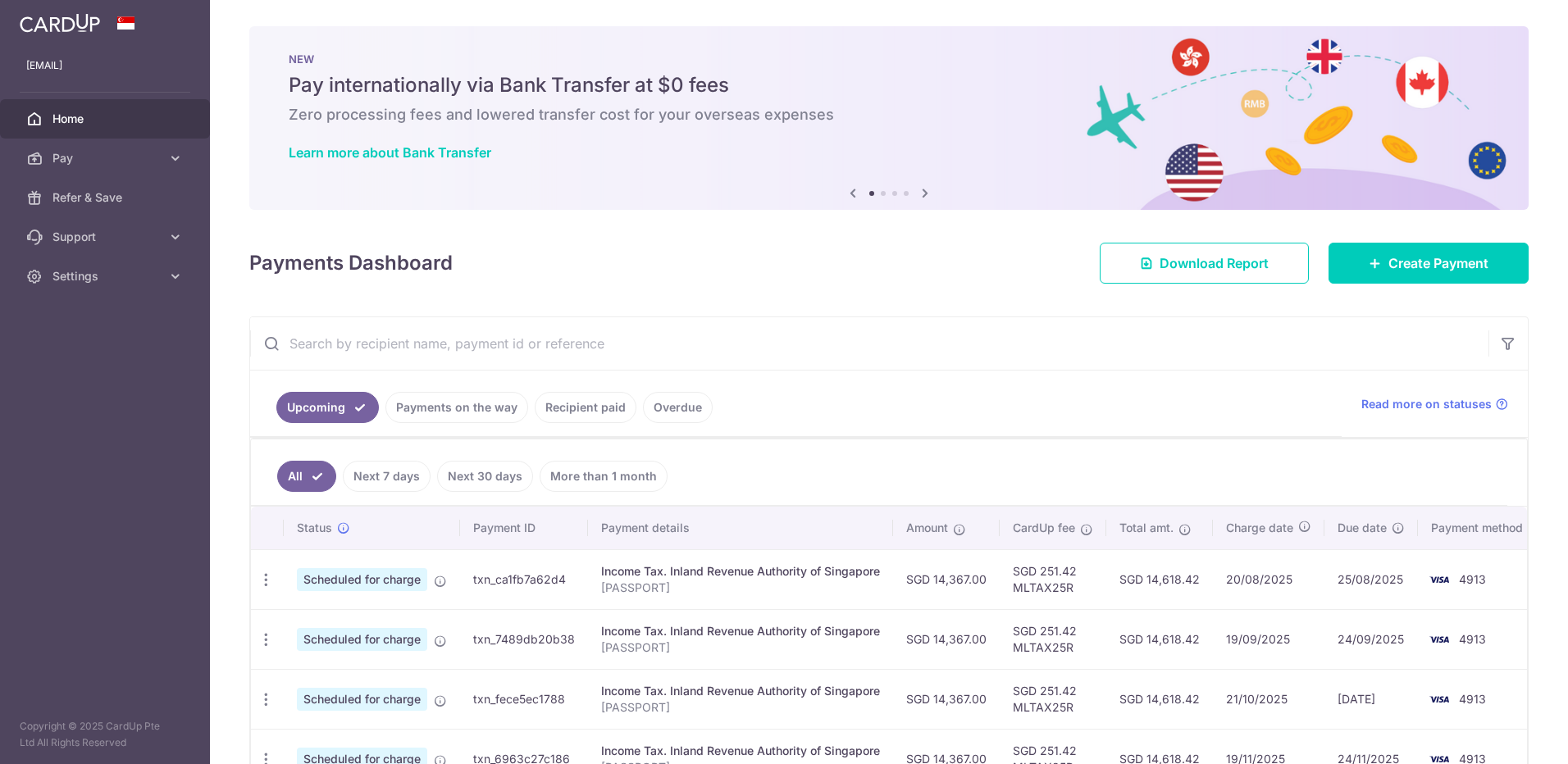 scroll, scrollTop: 0, scrollLeft: 0, axis: both 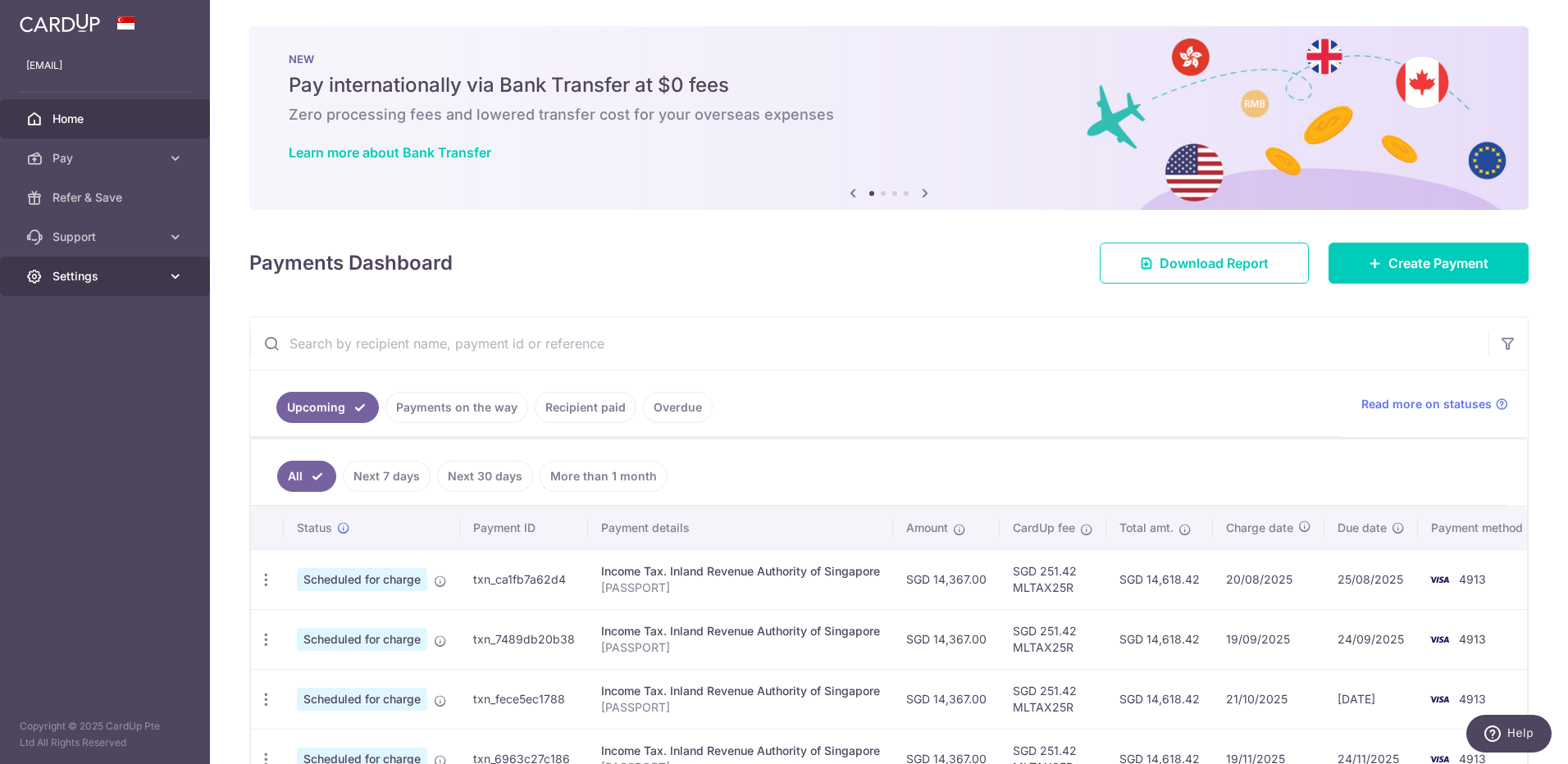 click on "Settings" at bounding box center (107, 276) 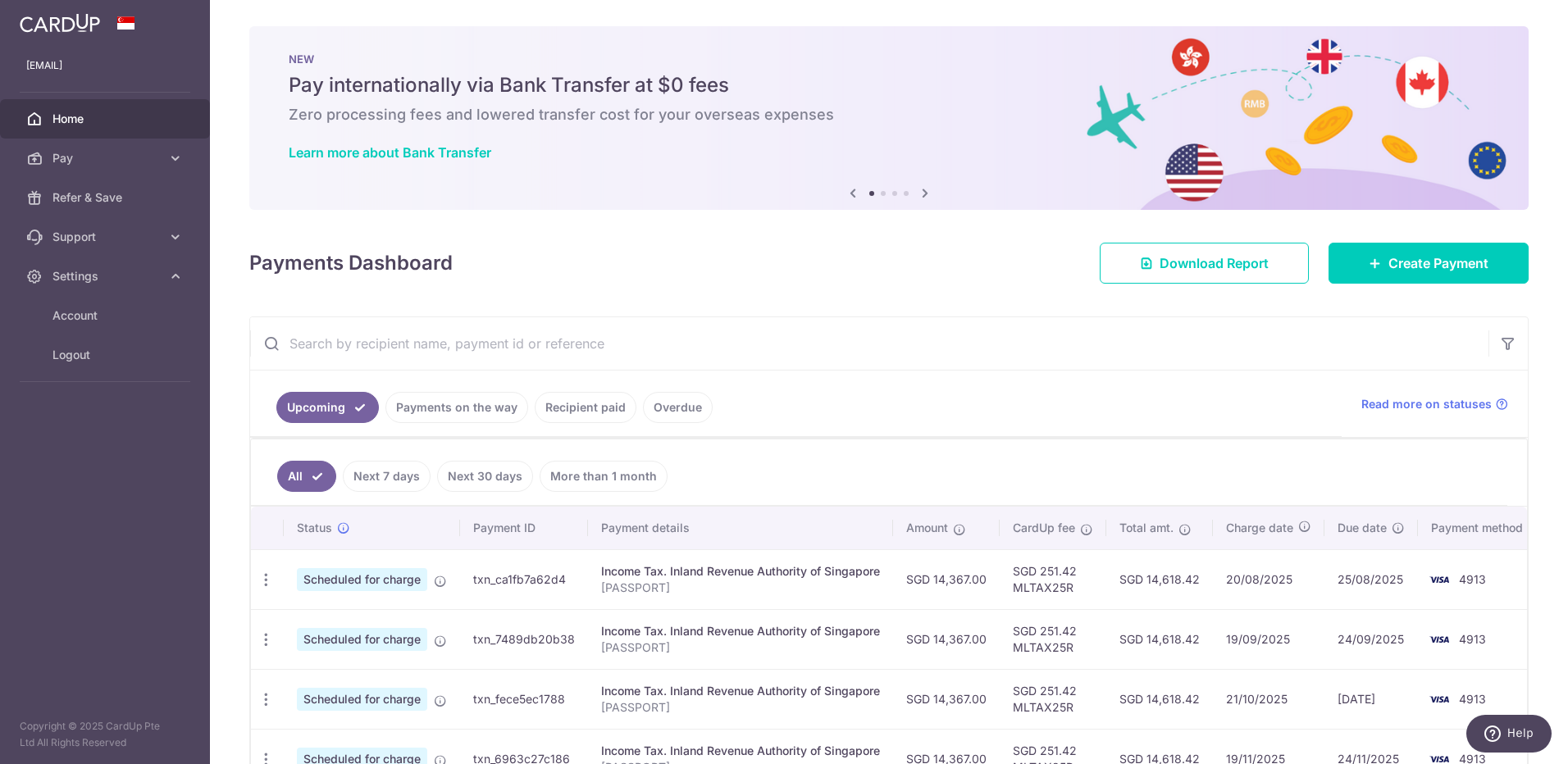 click on "Recipient paid" at bounding box center (586, 407) 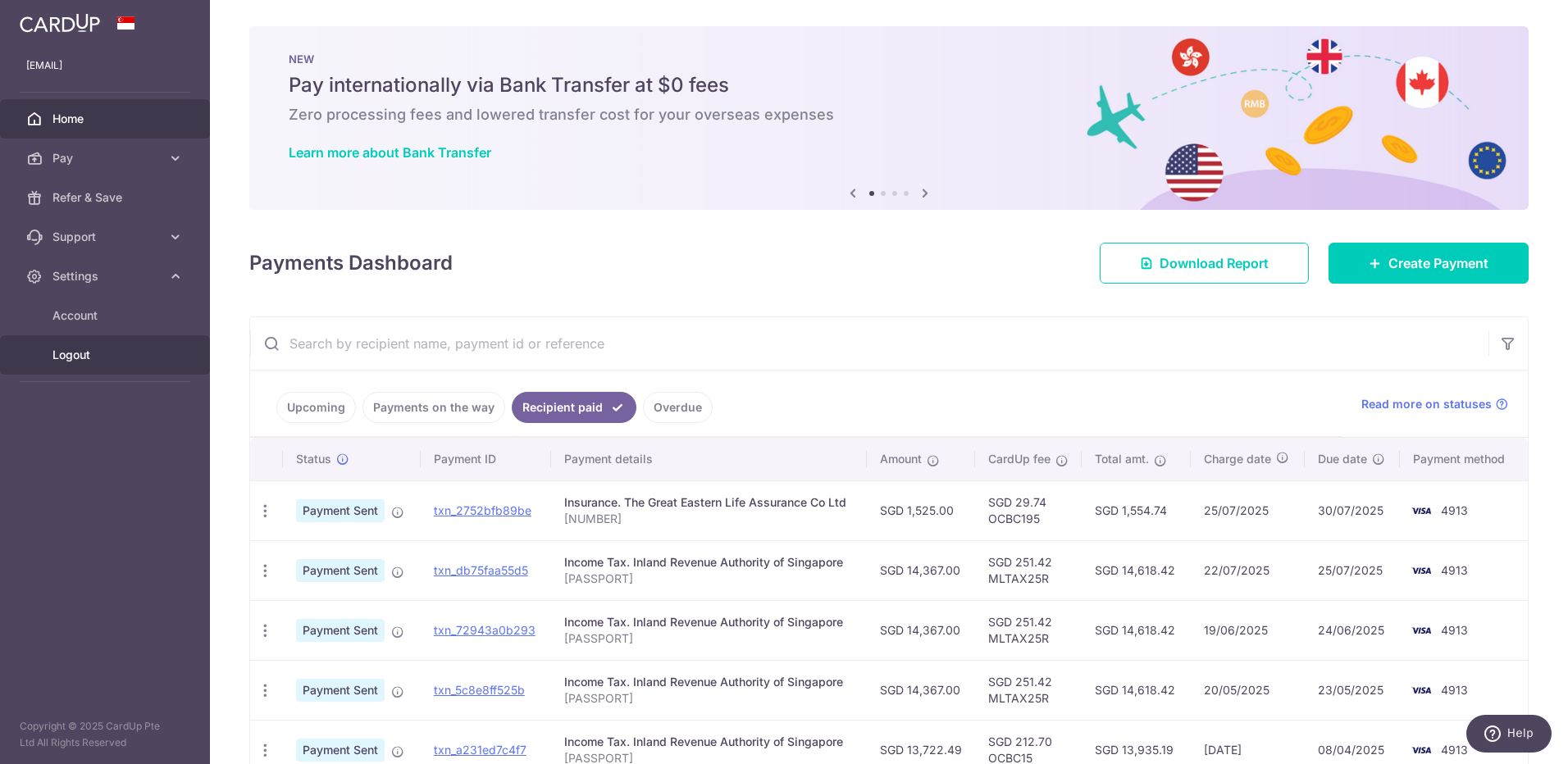 click on "Logout" at bounding box center (105, 355) 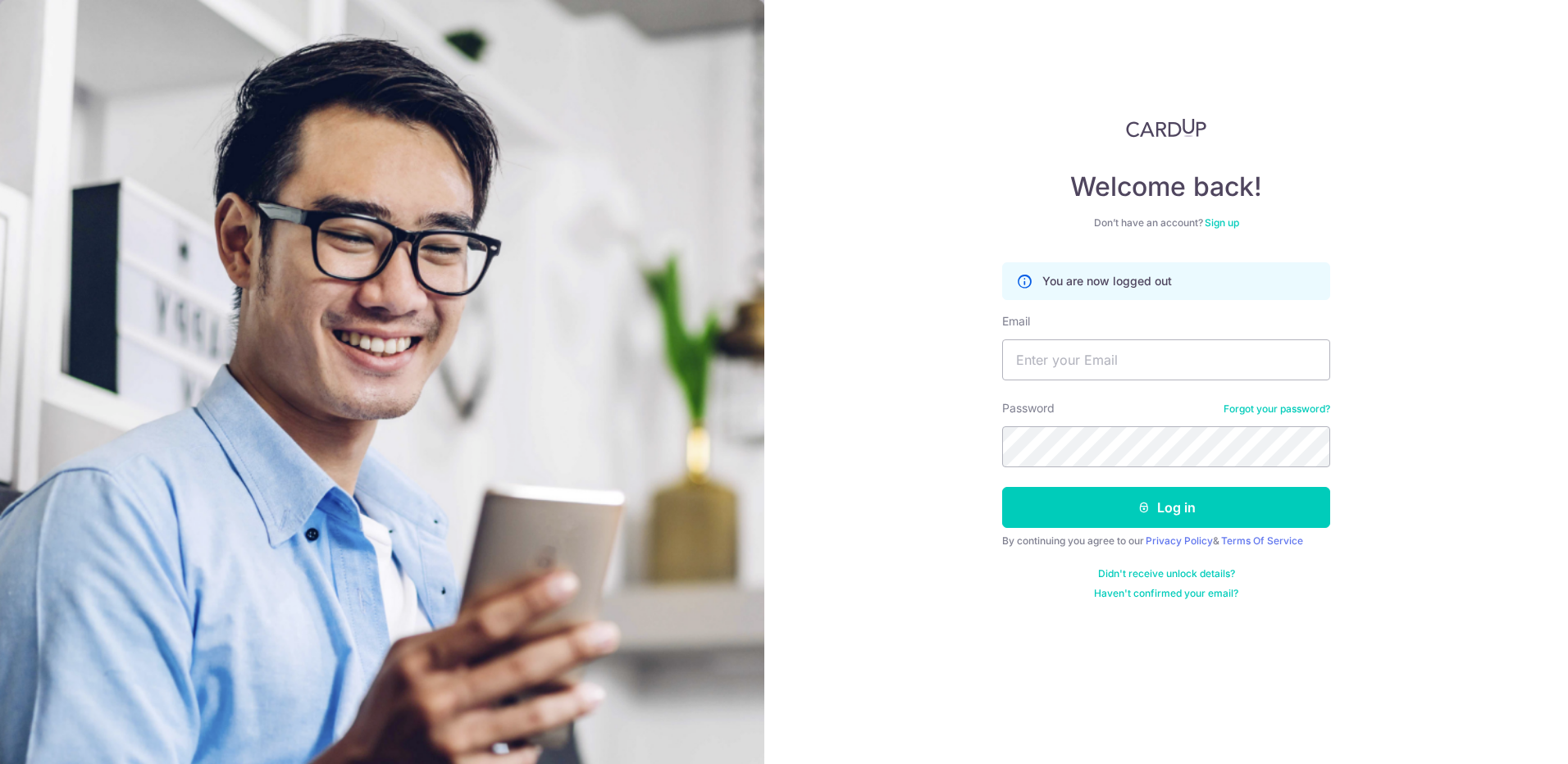 scroll, scrollTop: 0, scrollLeft: 0, axis: both 